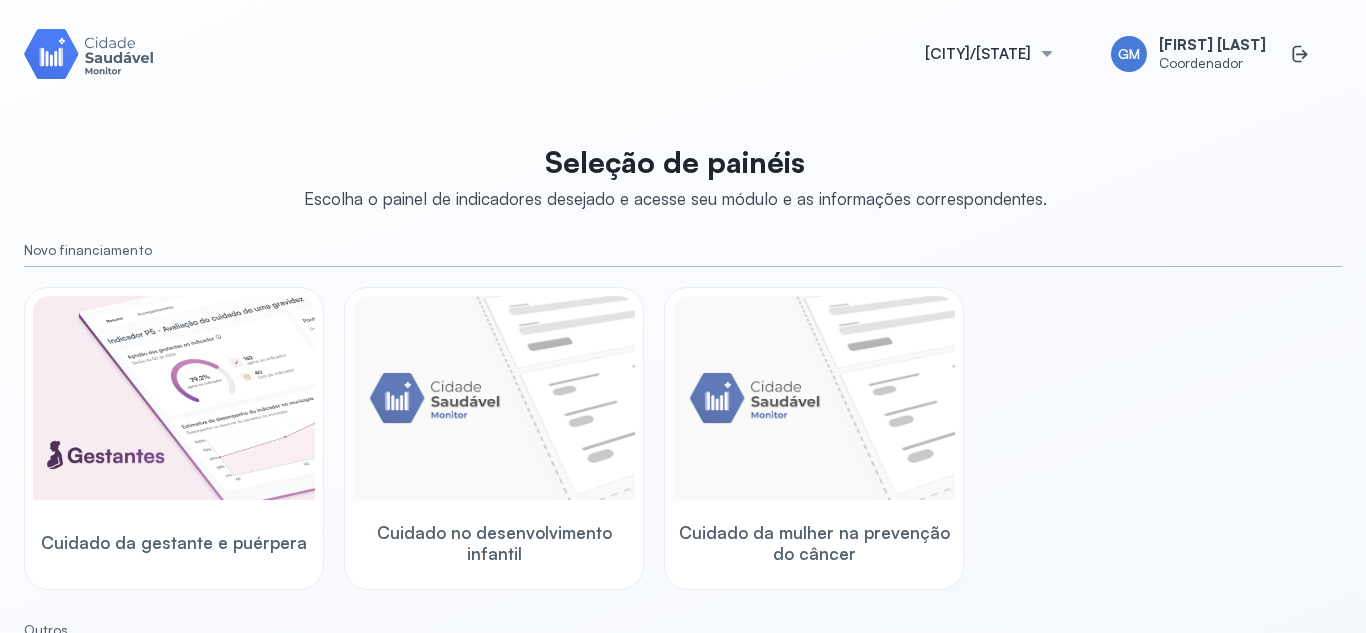 scroll, scrollTop: 0, scrollLeft: 0, axis: both 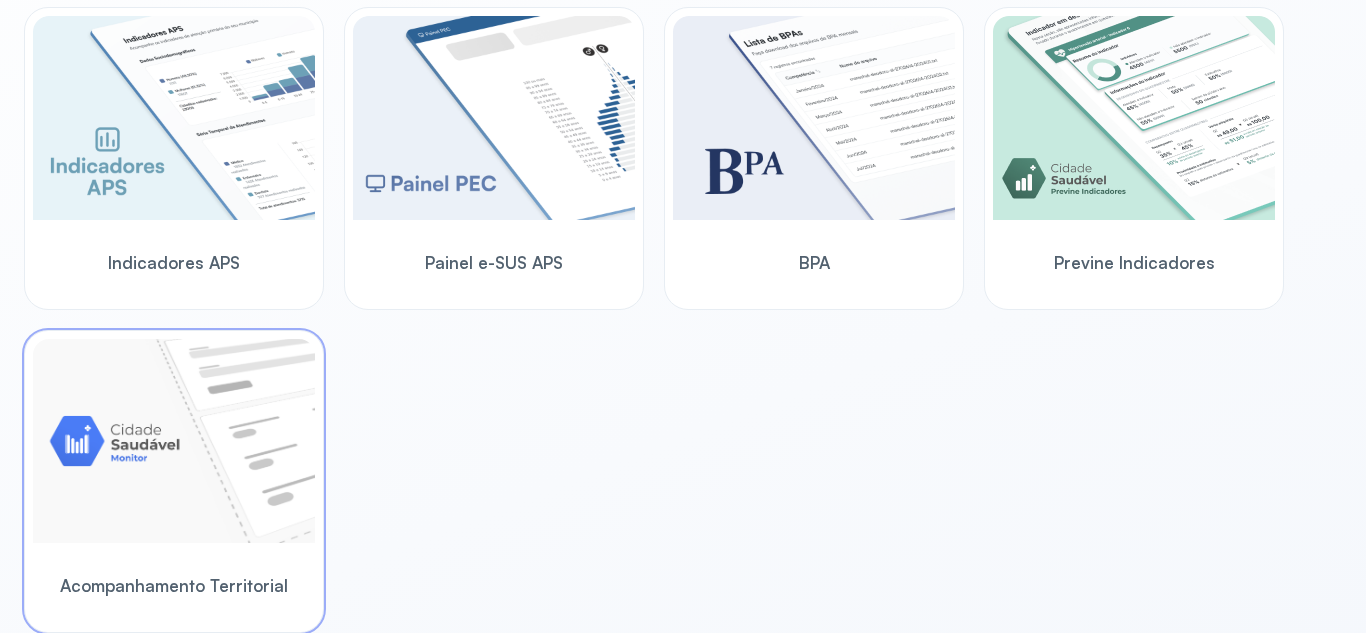 click at bounding box center [174, 441] 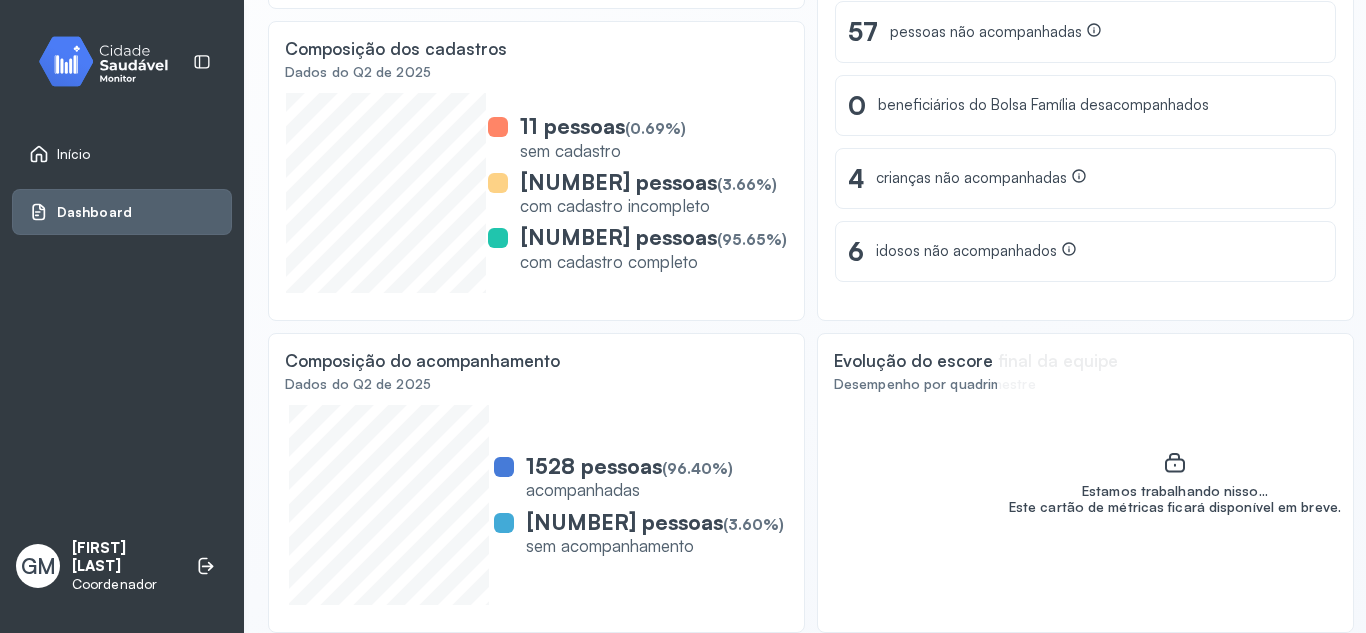 scroll, scrollTop: 5, scrollLeft: 0, axis: vertical 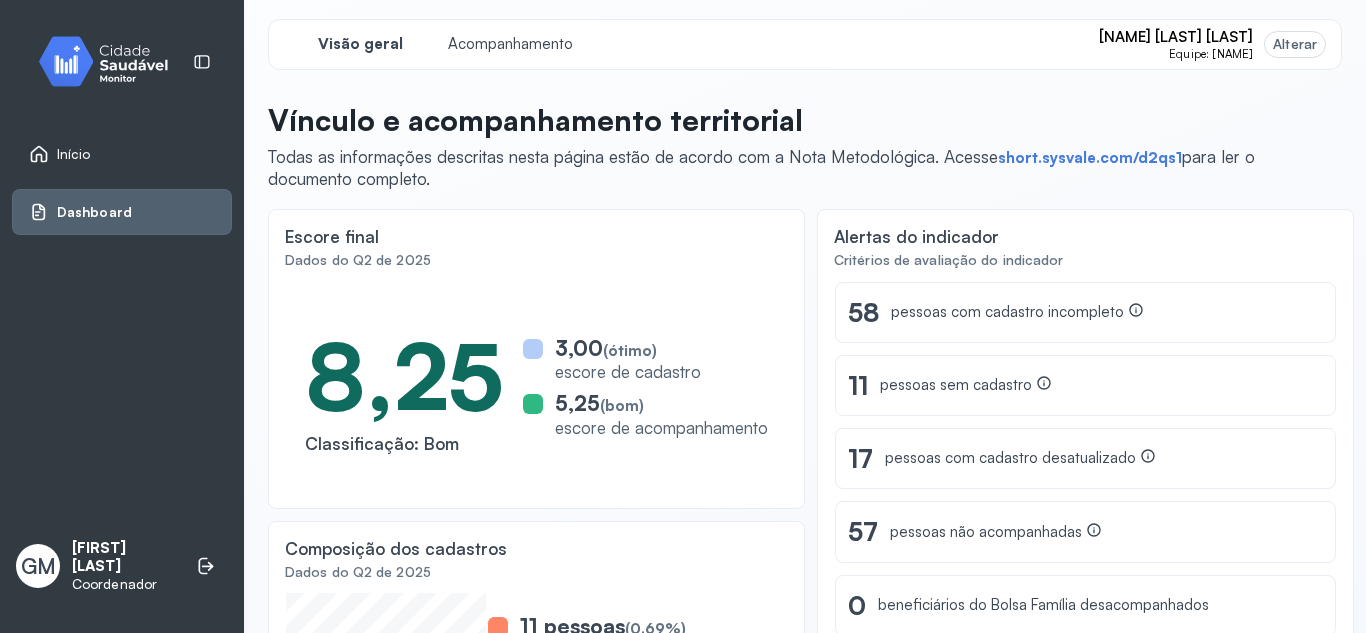 click on "Alterar" at bounding box center (1295, 44) 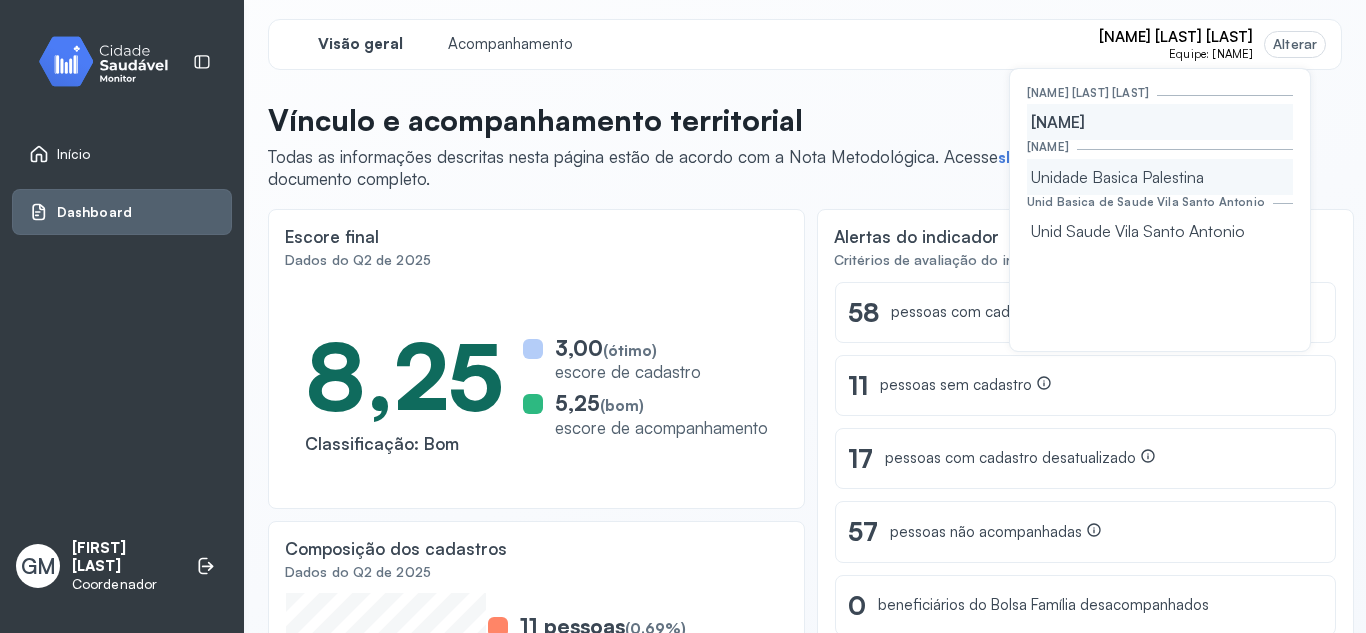 click on "Unidade Basica Palestina" 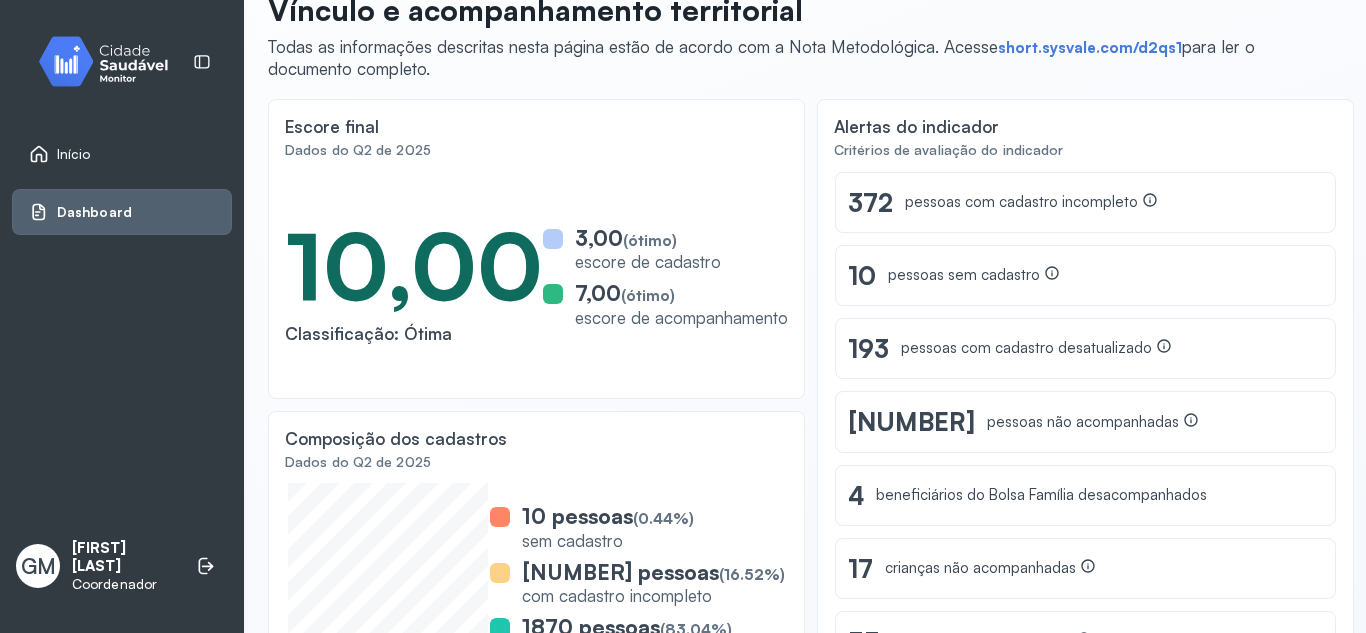 scroll, scrollTop: 0, scrollLeft: 0, axis: both 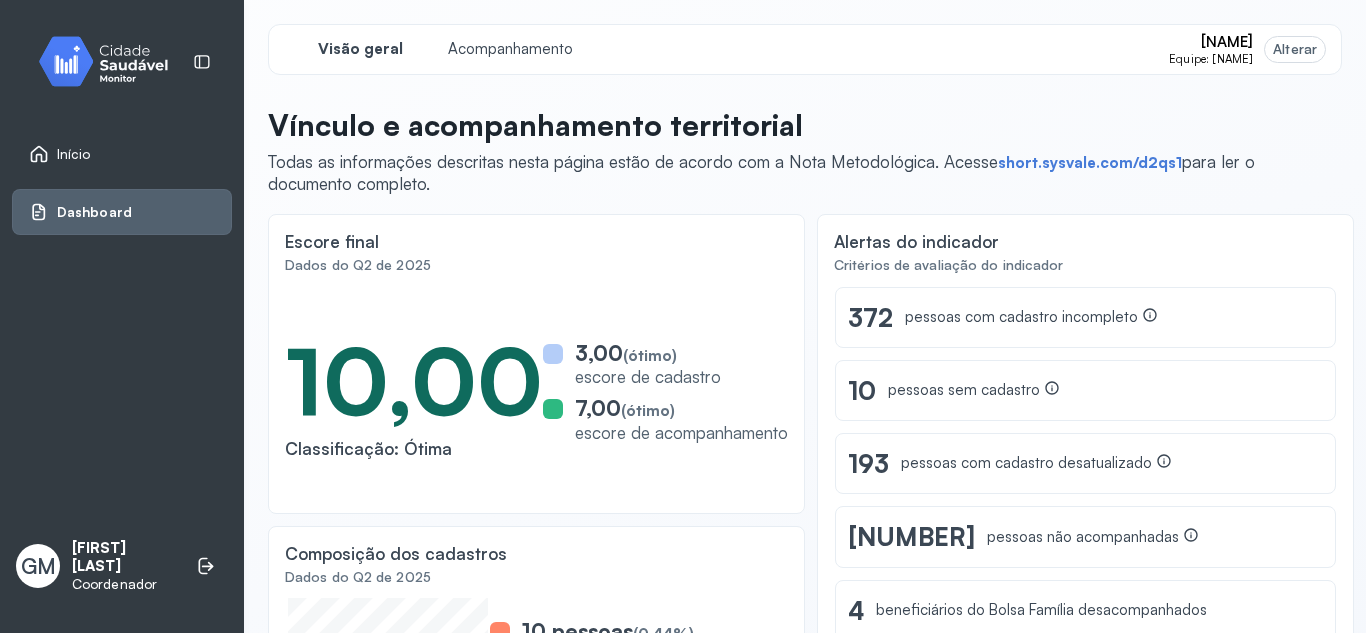 click on "Alterar" at bounding box center [1295, 49] 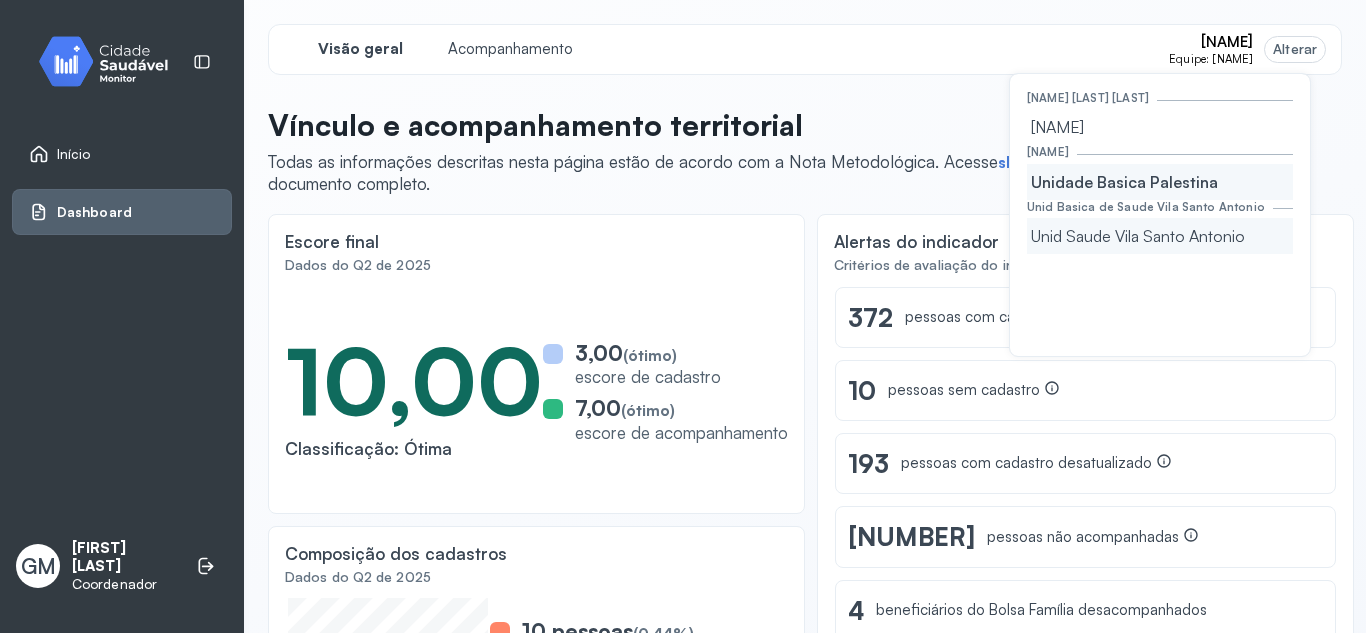 click on "Unid Saude Vila Santo Antonio" 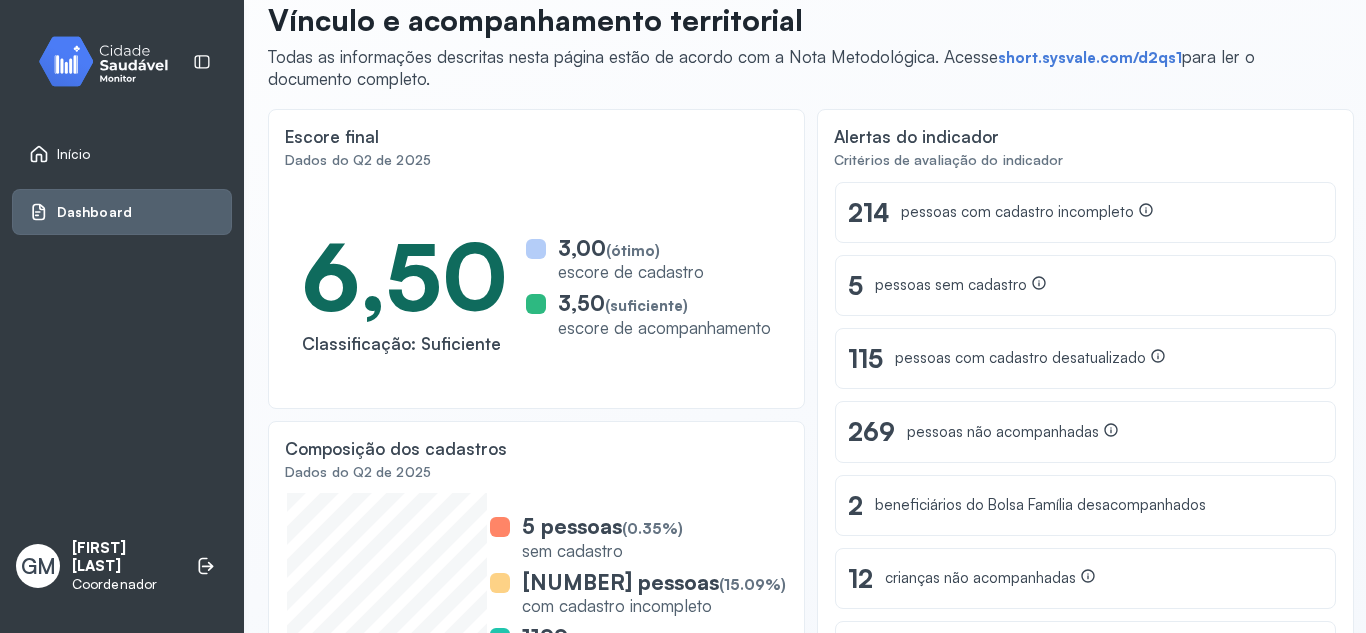 scroll, scrollTop: 0, scrollLeft: 0, axis: both 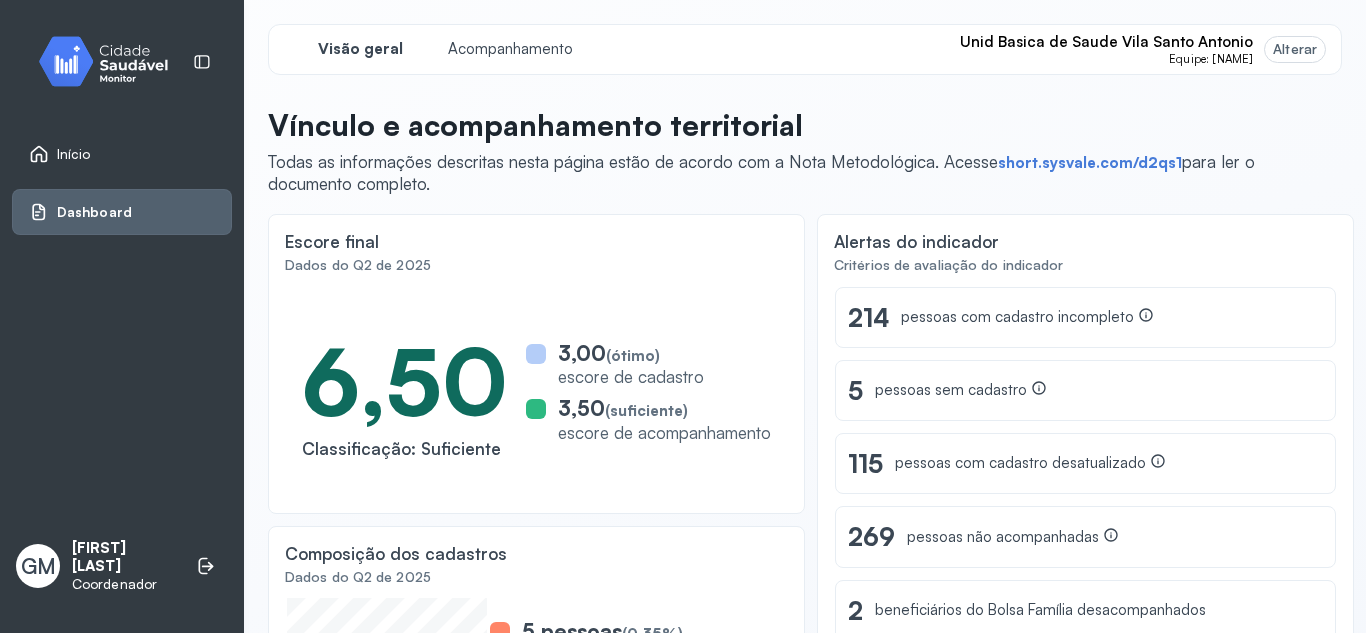 click 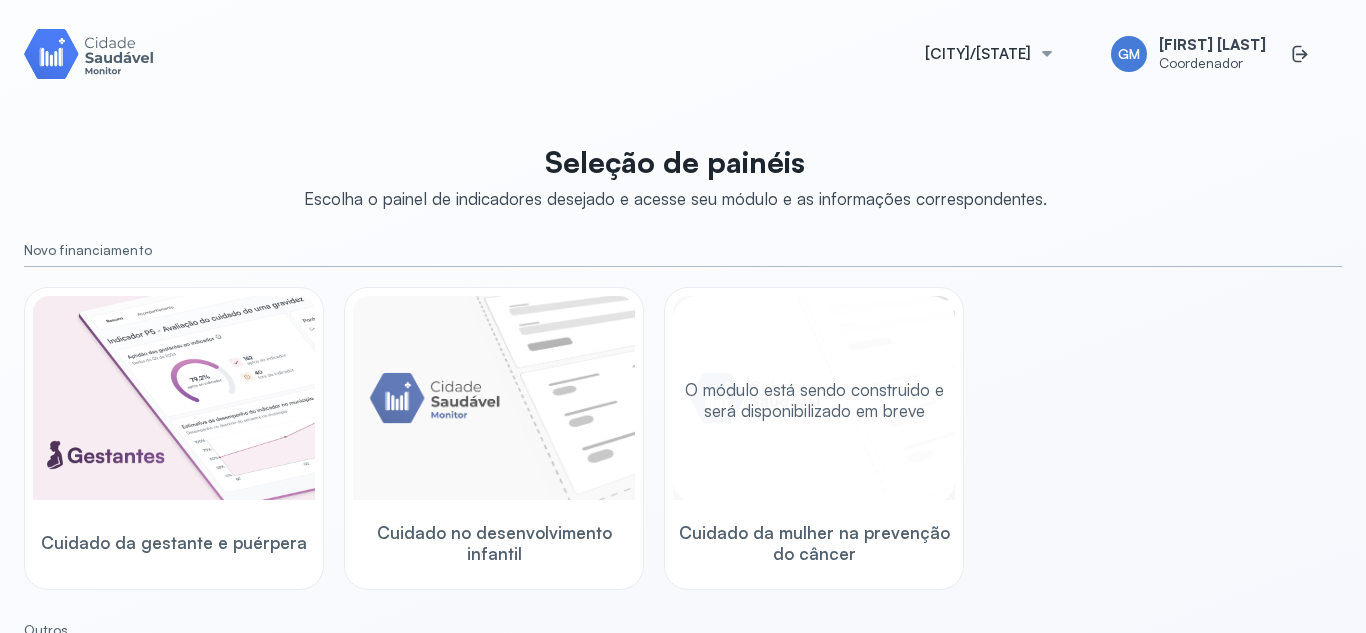 scroll, scrollTop: 200, scrollLeft: 0, axis: vertical 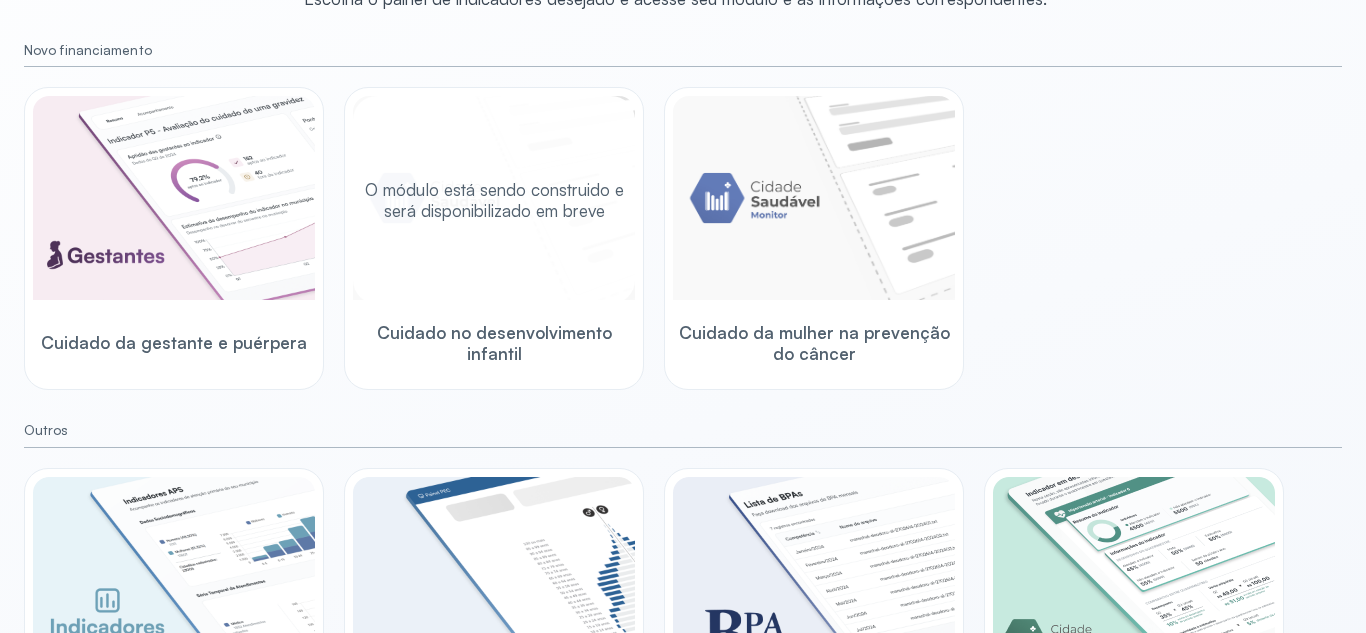 click on "O módulo está sendo construido e será disponibilizado em breve" at bounding box center (494, 200) 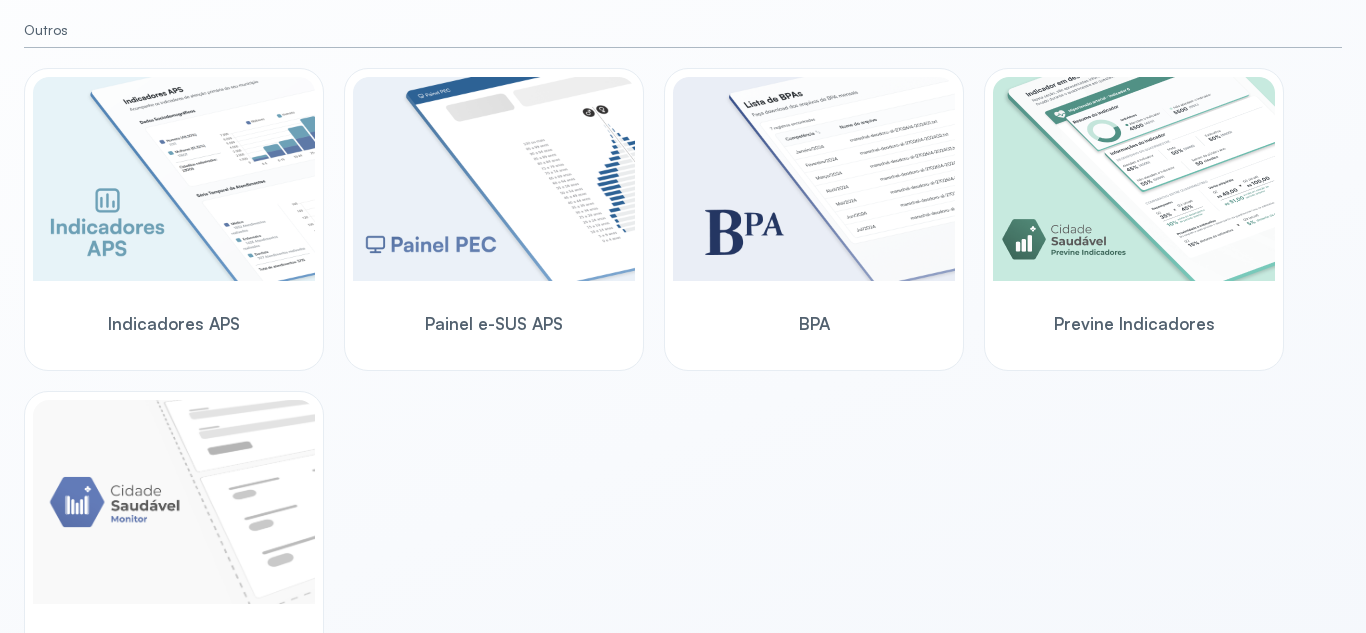 scroll, scrollTop: 661, scrollLeft: 0, axis: vertical 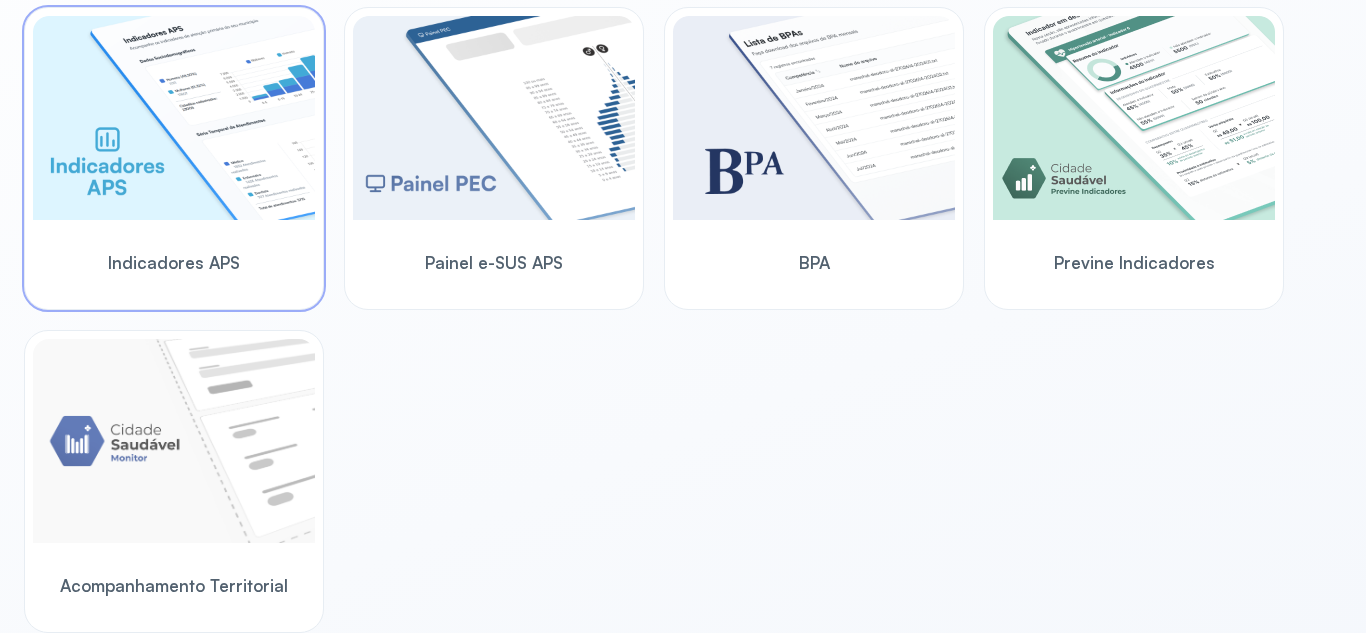 click at bounding box center [174, 118] 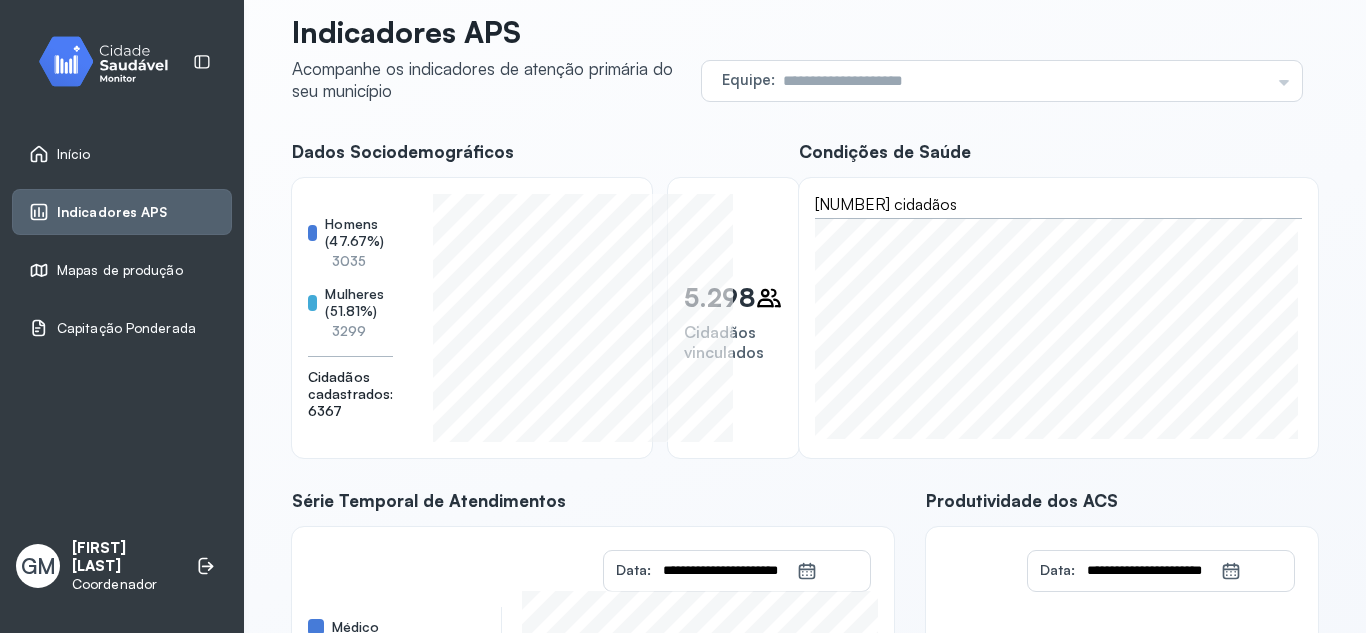scroll, scrollTop: 0, scrollLeft: 0, axis: both 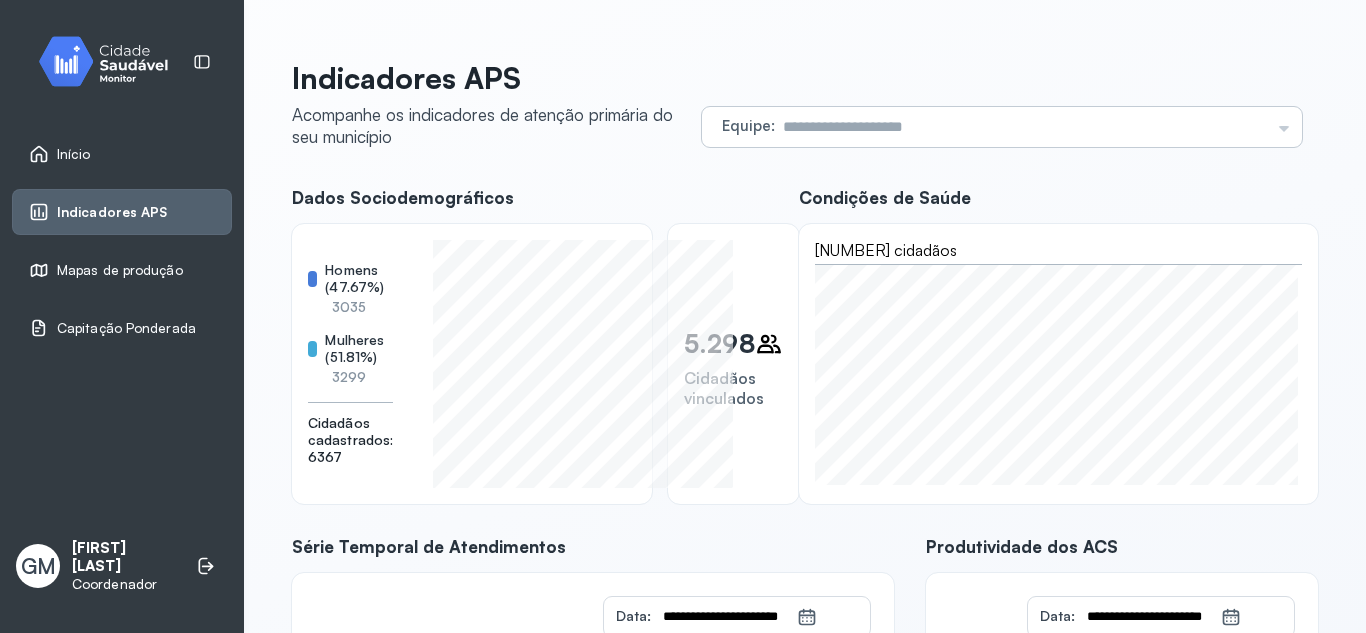 click at bounding box center [1022, 127] 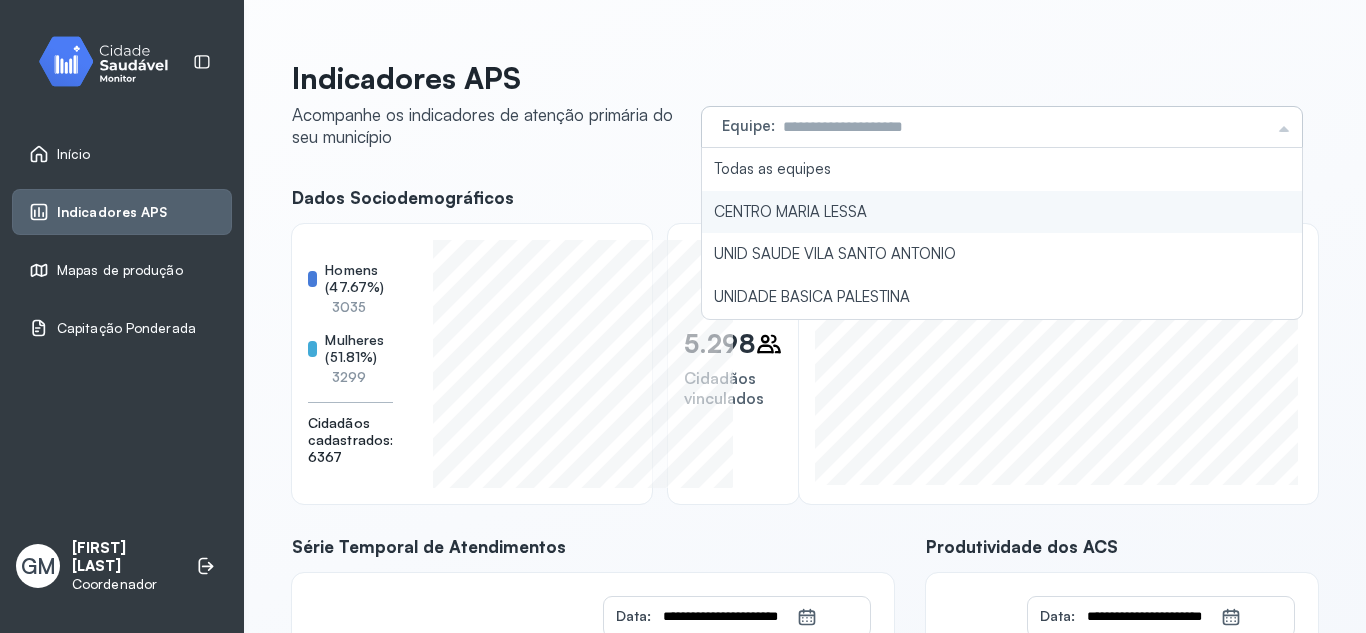 click on "**********" 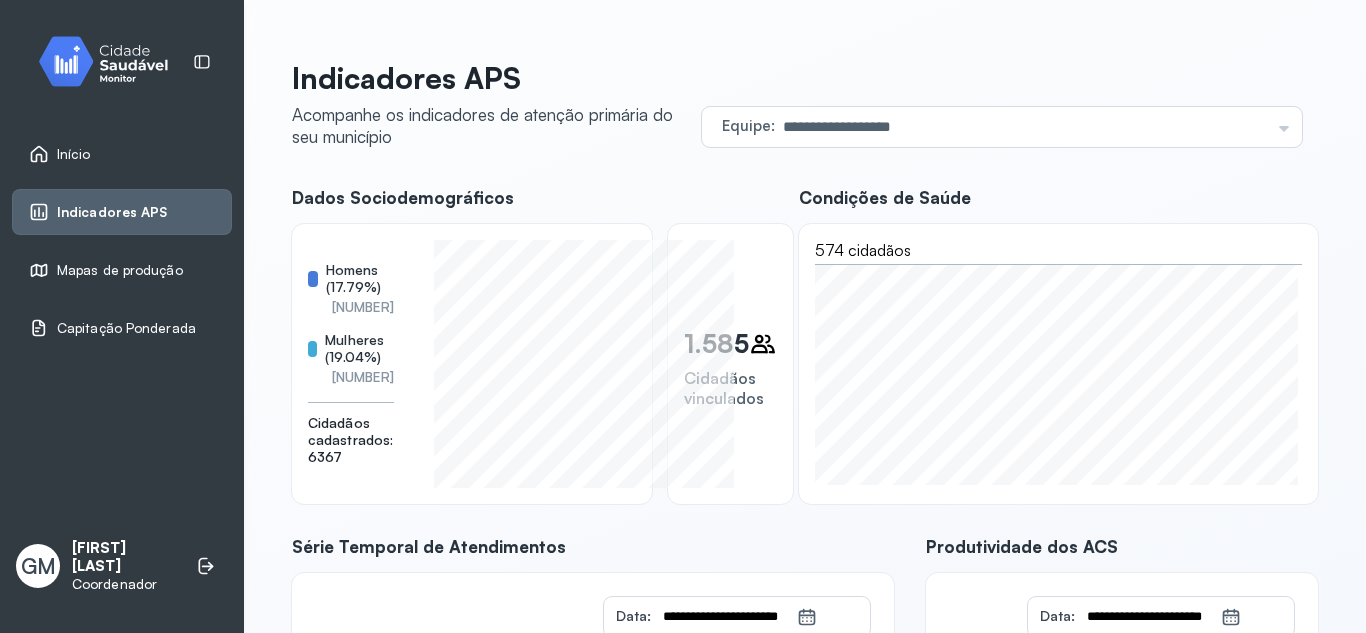 scroll, scrollTop: 100, scrollLeft: 0, axis: vertical 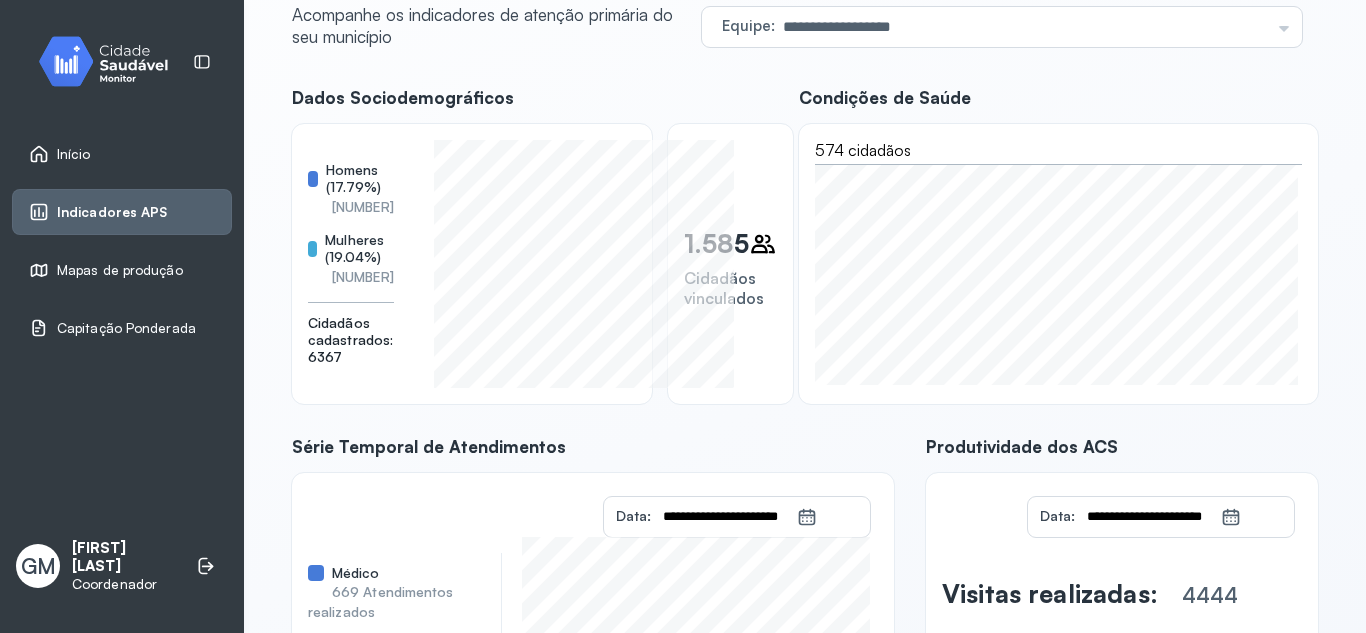 click on "Início" at bounding box center (122, 154) 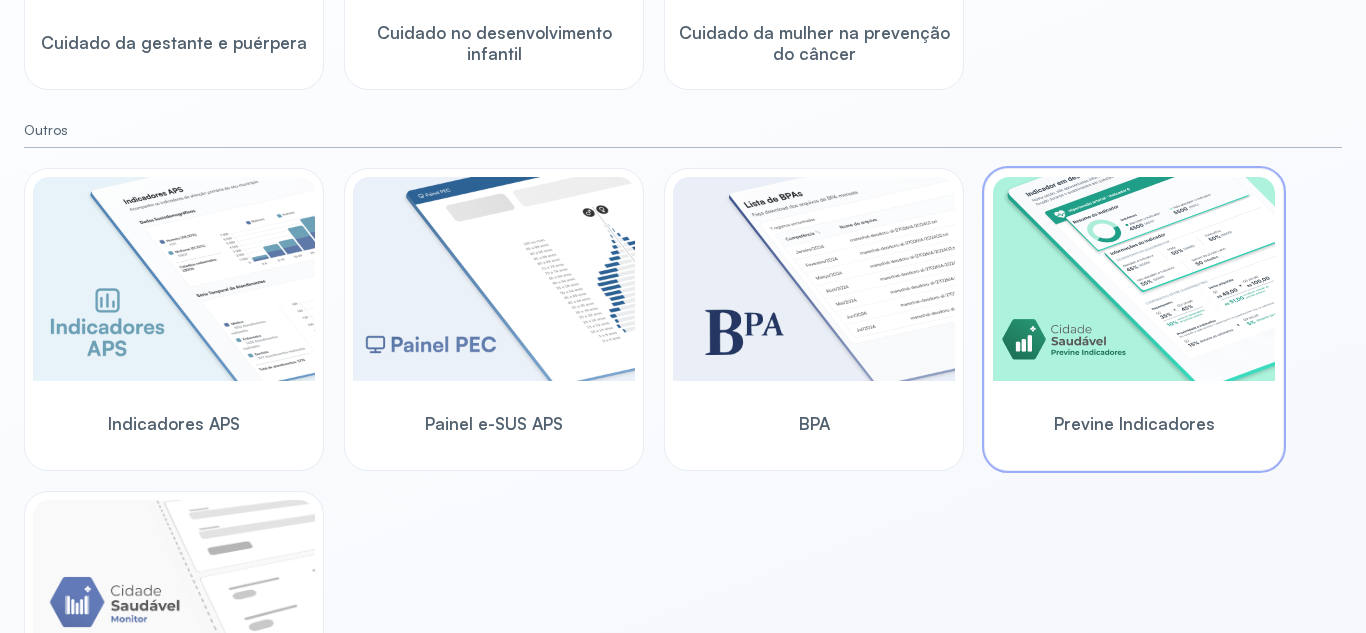 scroll, scrollTop: 600, scrollLeft: 0, axis: vertical 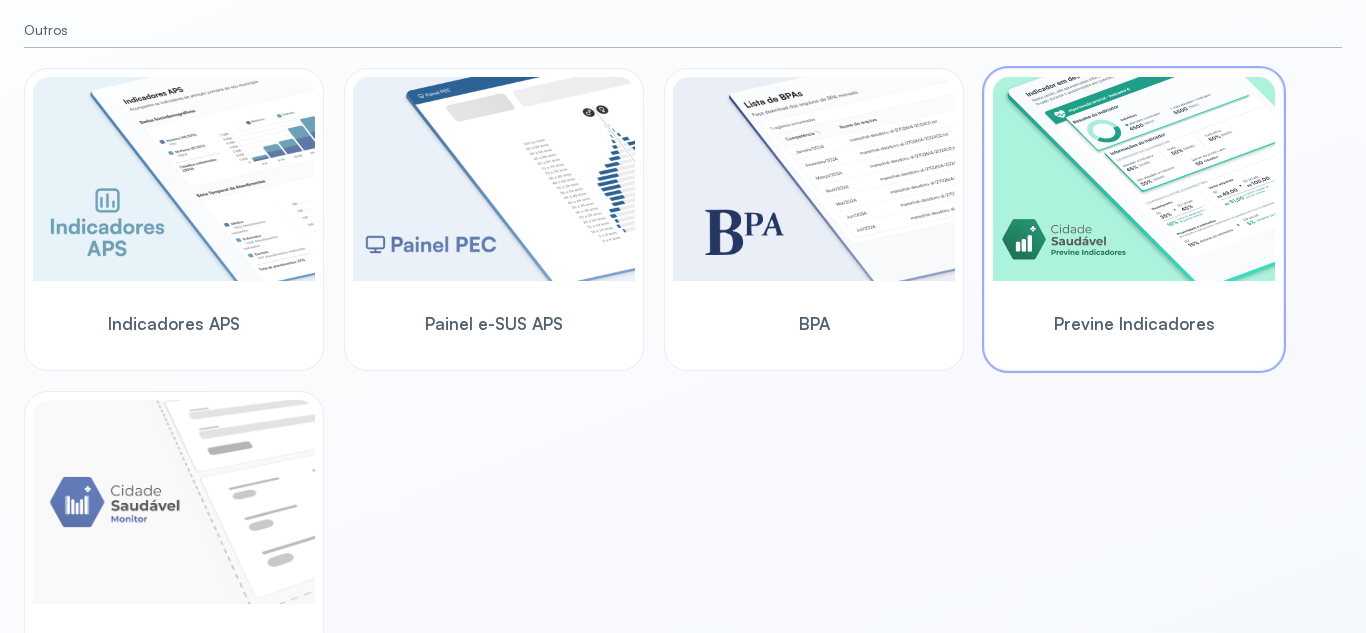 click at bounding box center (1134, 179) 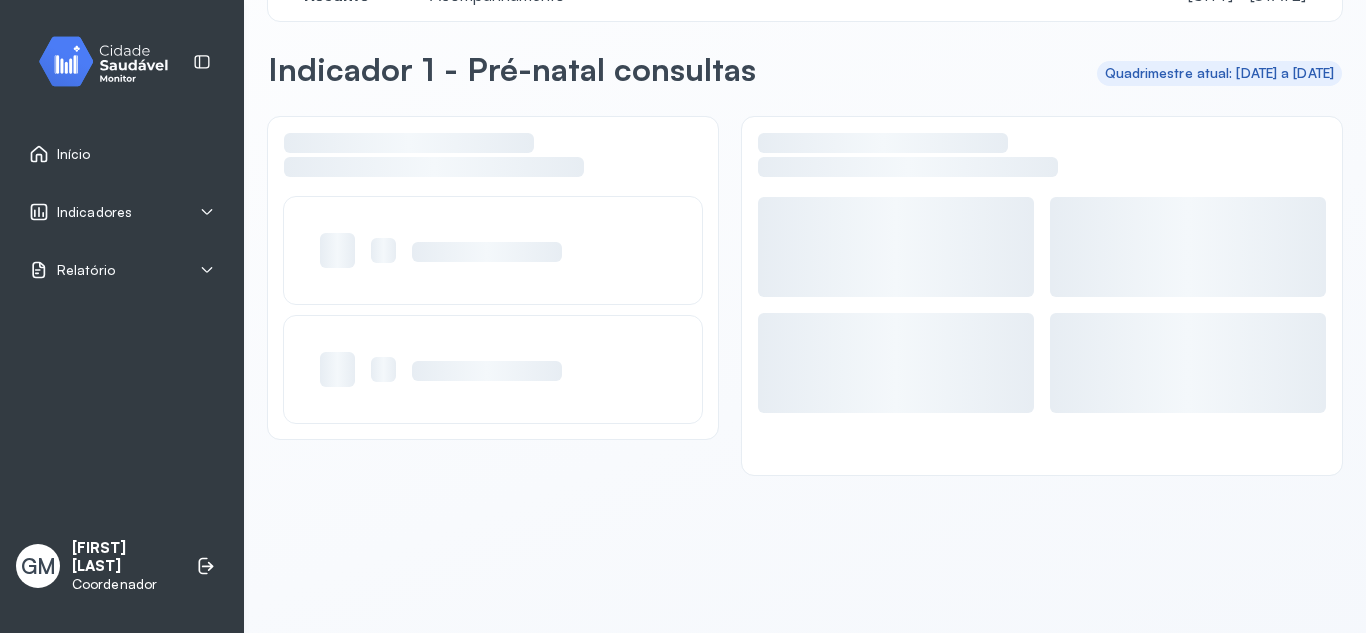 scroll, scrollTop: 56, scrollLeft: 0, axis: vertical 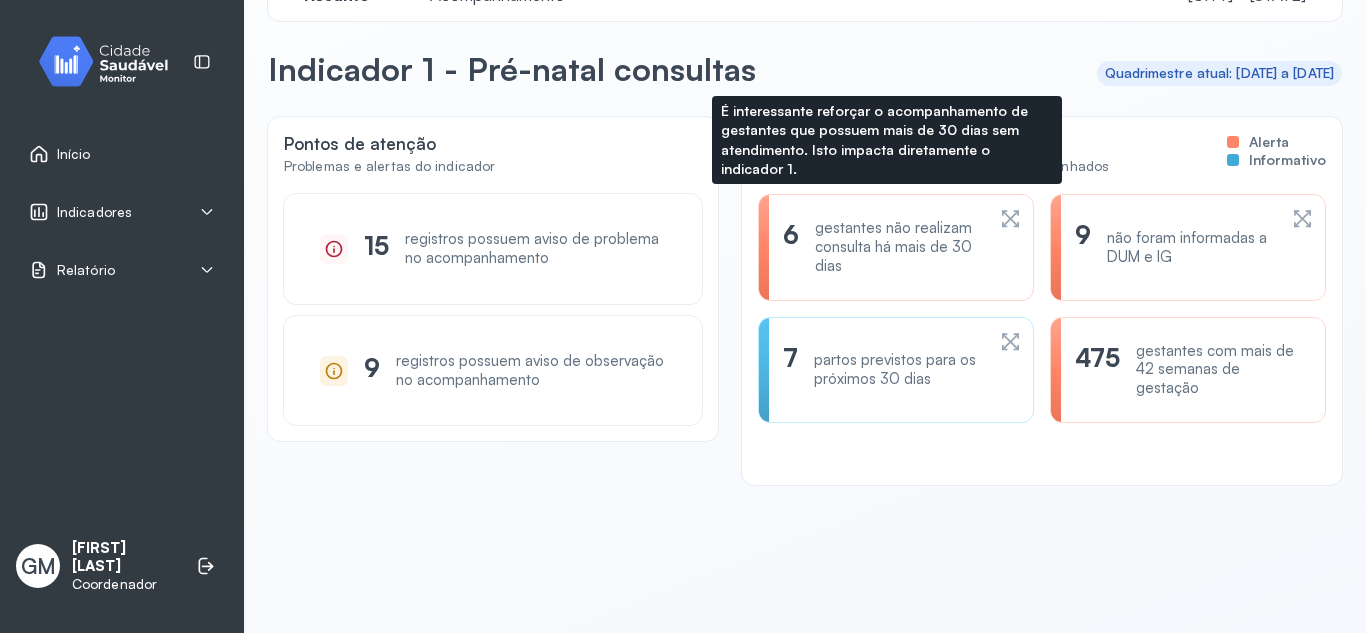 click on "gestantes não realizam consulta há mais de 30 dias" at bounding box center [899, 247] 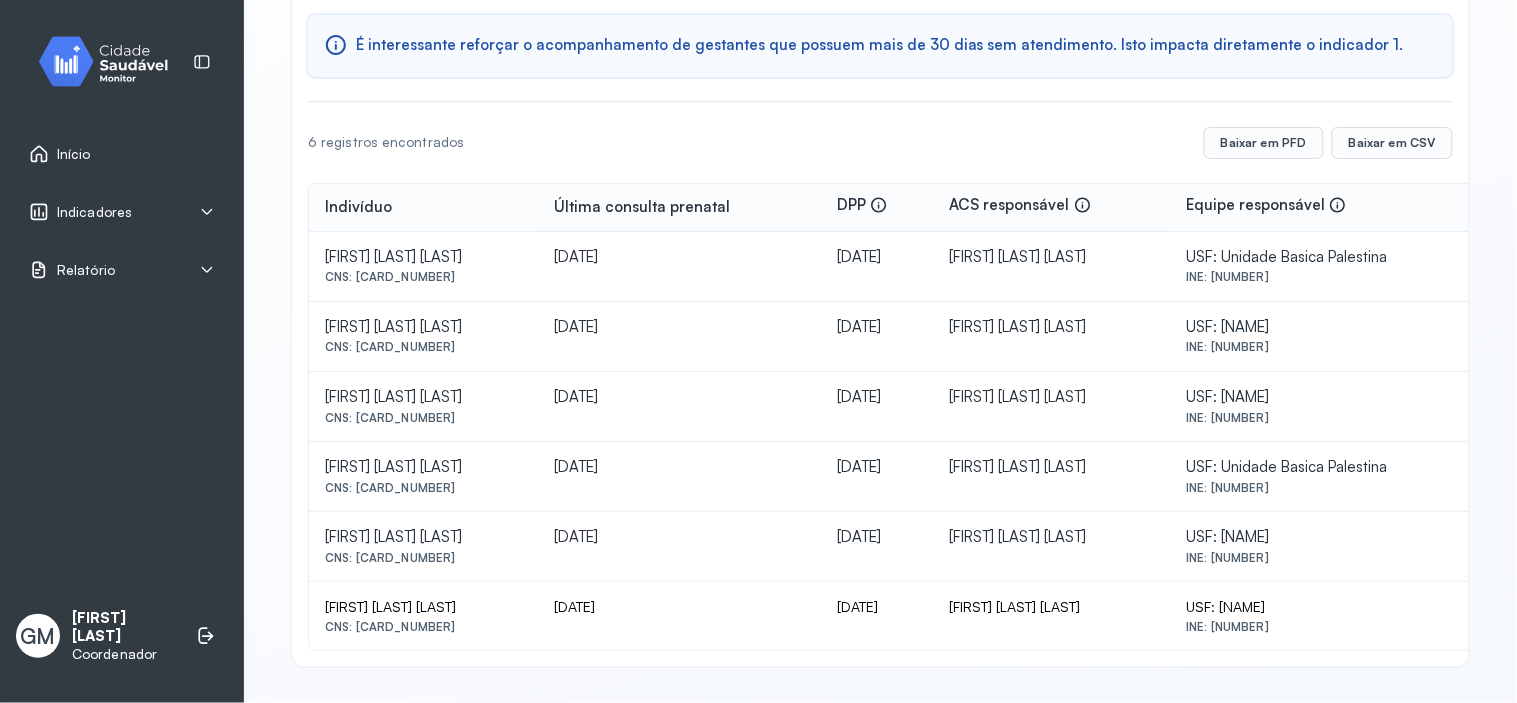 scroll, scrollTop: 214, scrollLeft: 0, axis: vertical 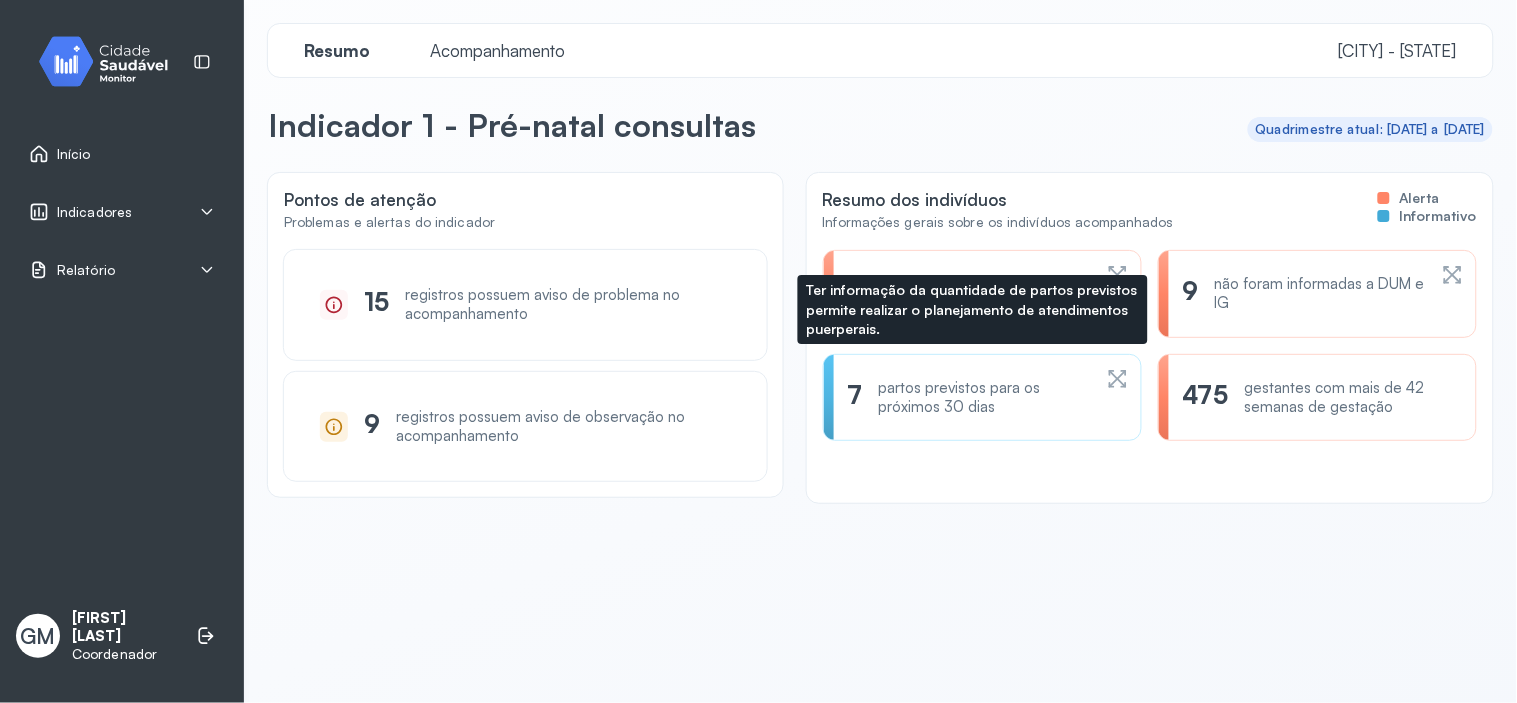 click on "partos previstos para os próximos 30 dias" at bounding box center [985, 398] 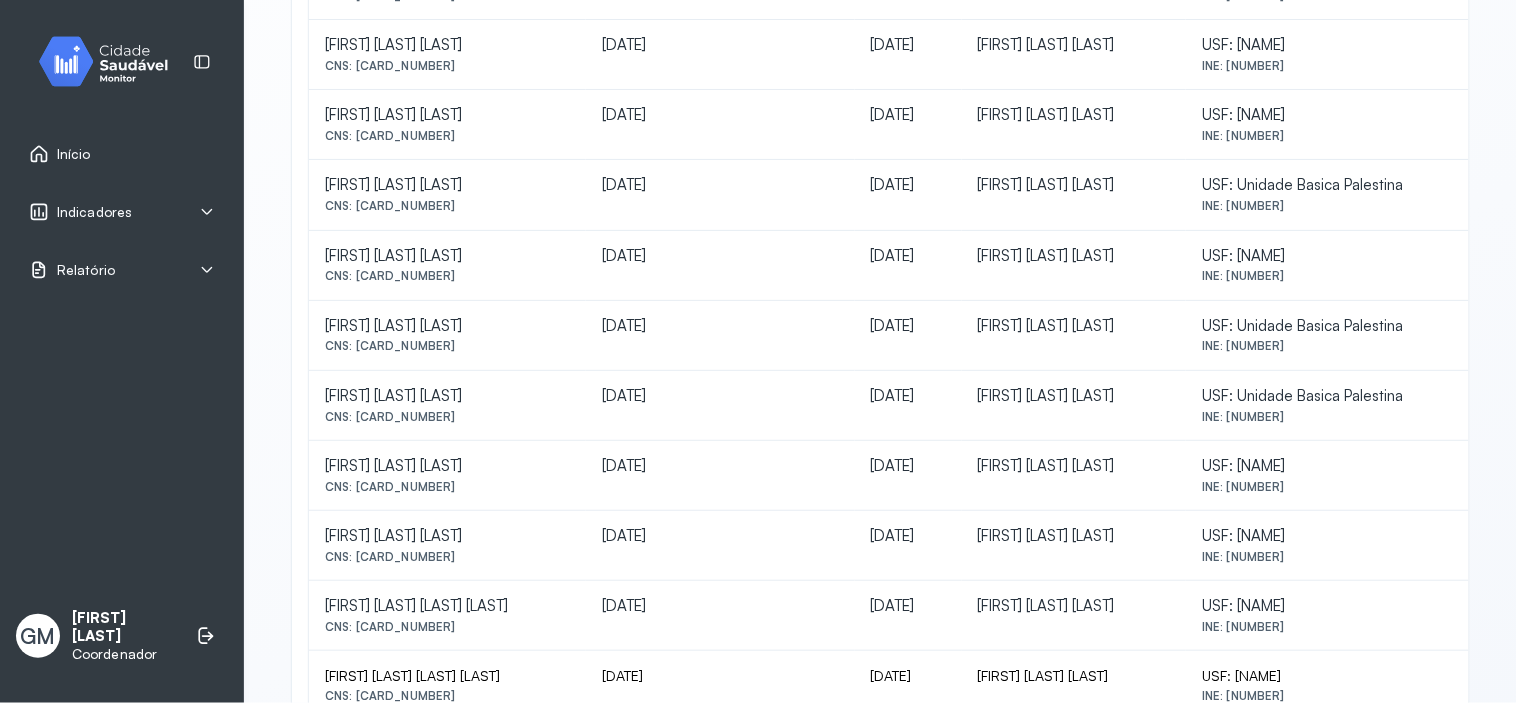 scroll, scrollTop: 888, scrollLeft: 0, axis: vertical 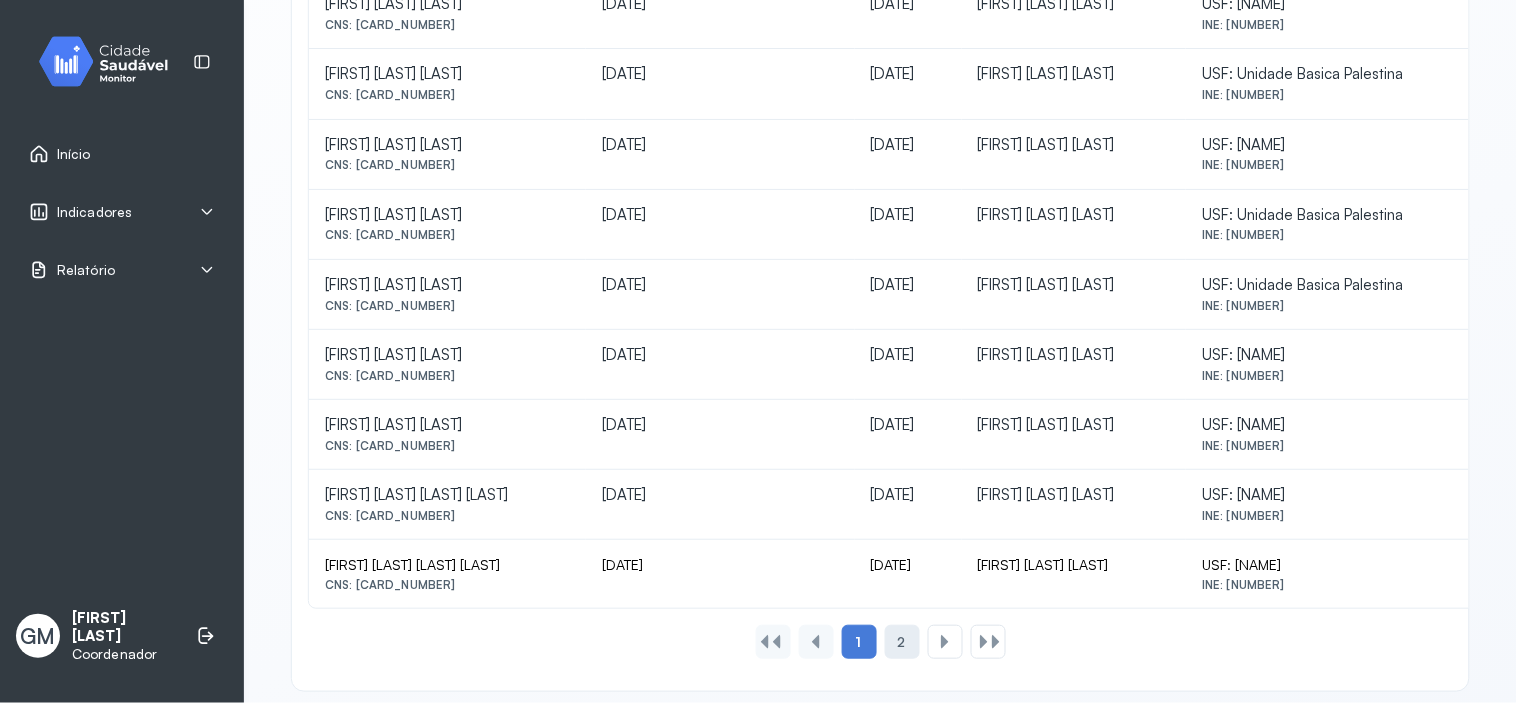 click on "2" 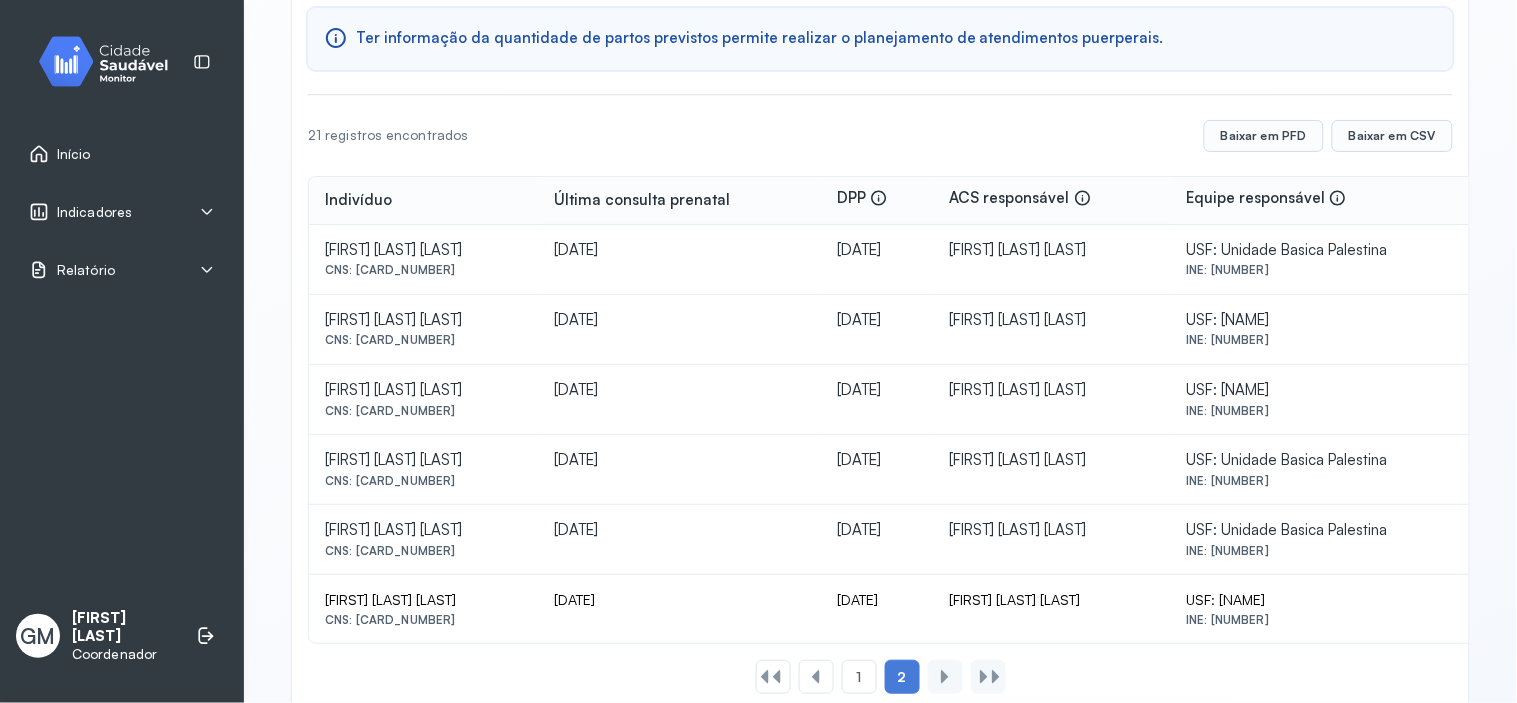 scroll, scrollTop: 280, scrollLeft: 0, axis: vertical 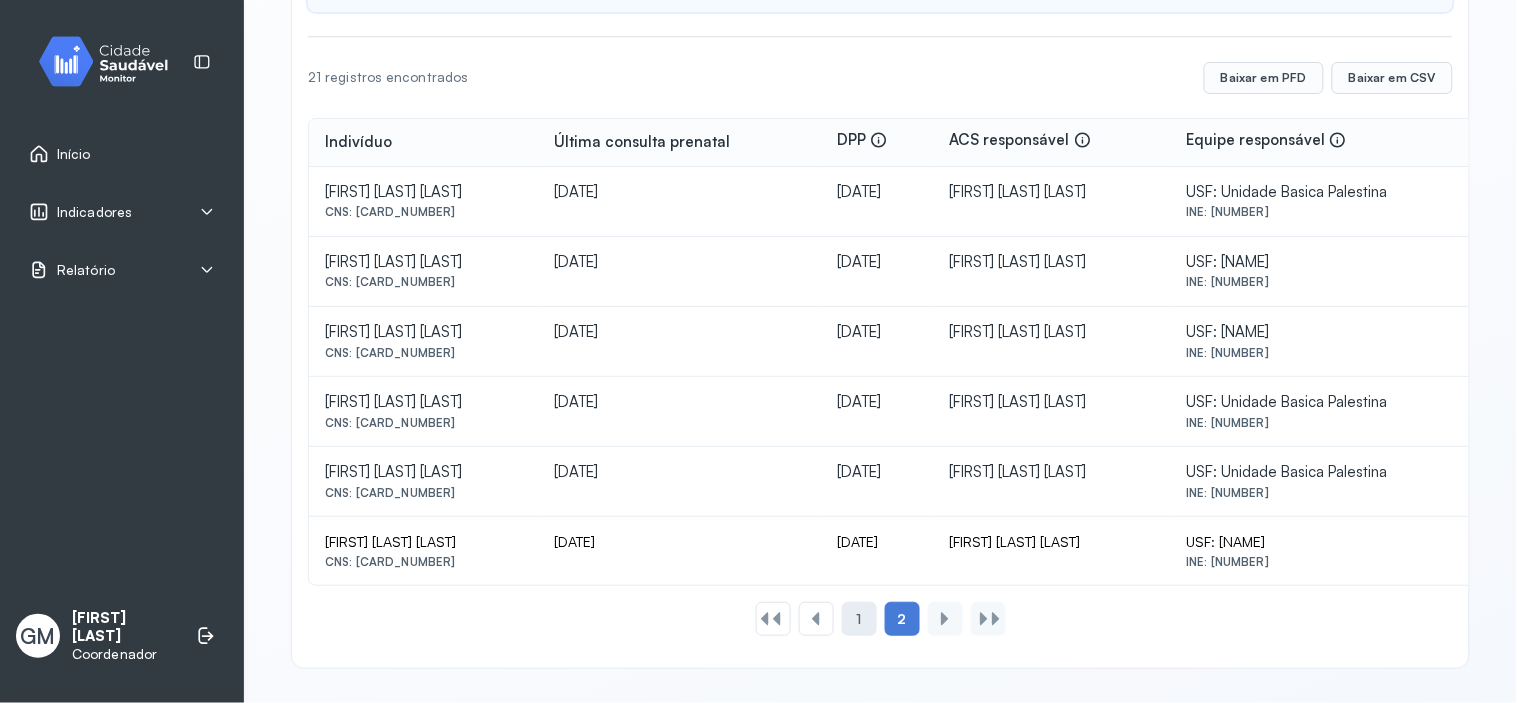 click on "1" 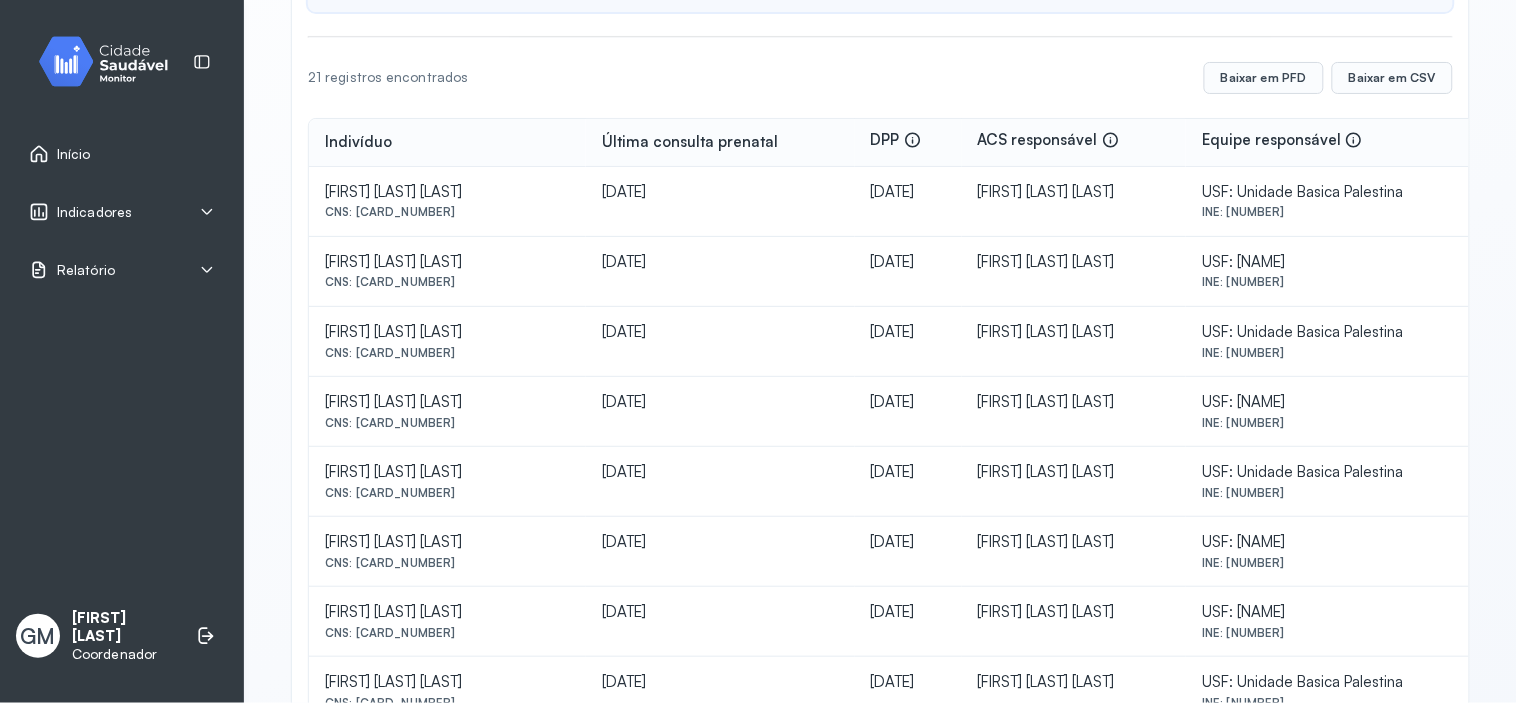 scroll, scrollTop: 0, scrollLeft: 0, axis: both 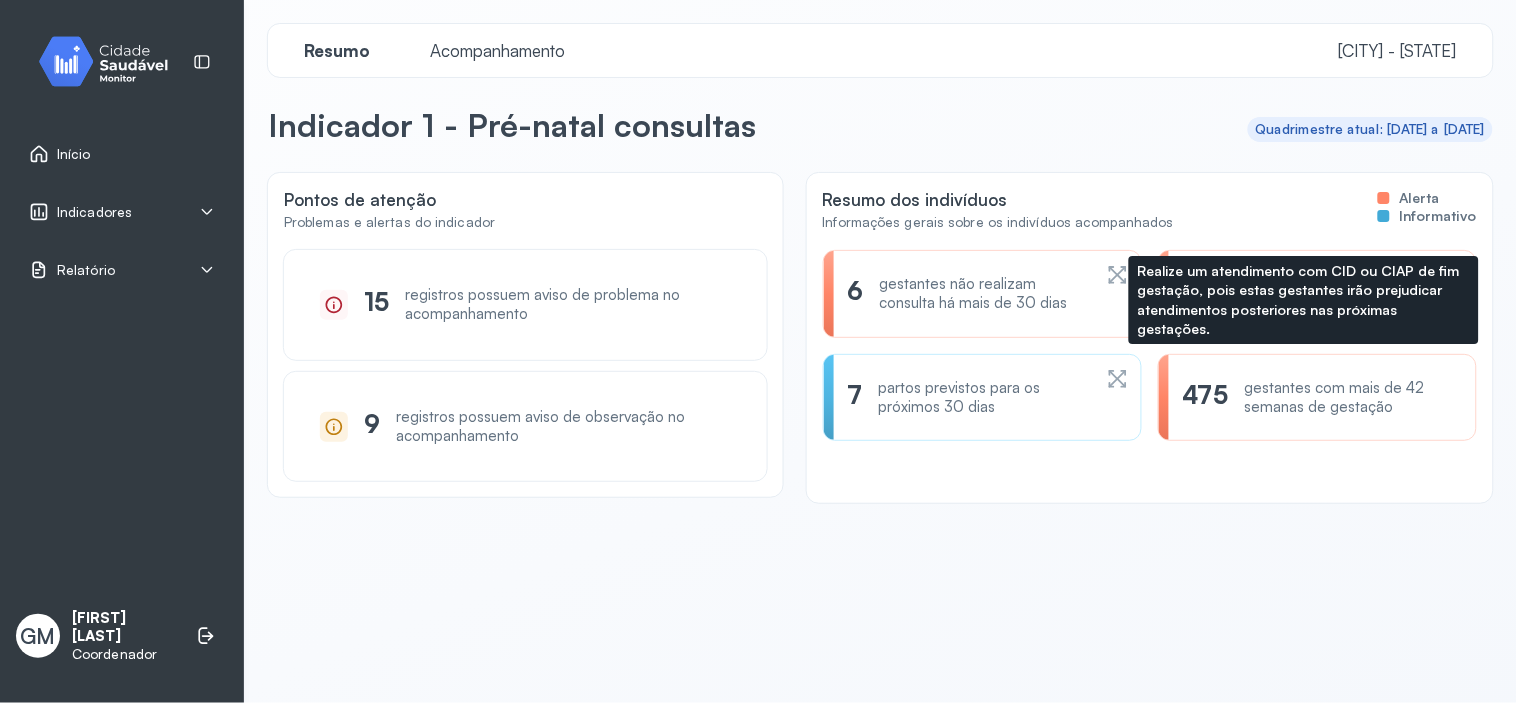 click on "gestantes com mais de 42 semanas de gestação" at bounding box center (1348, 398) 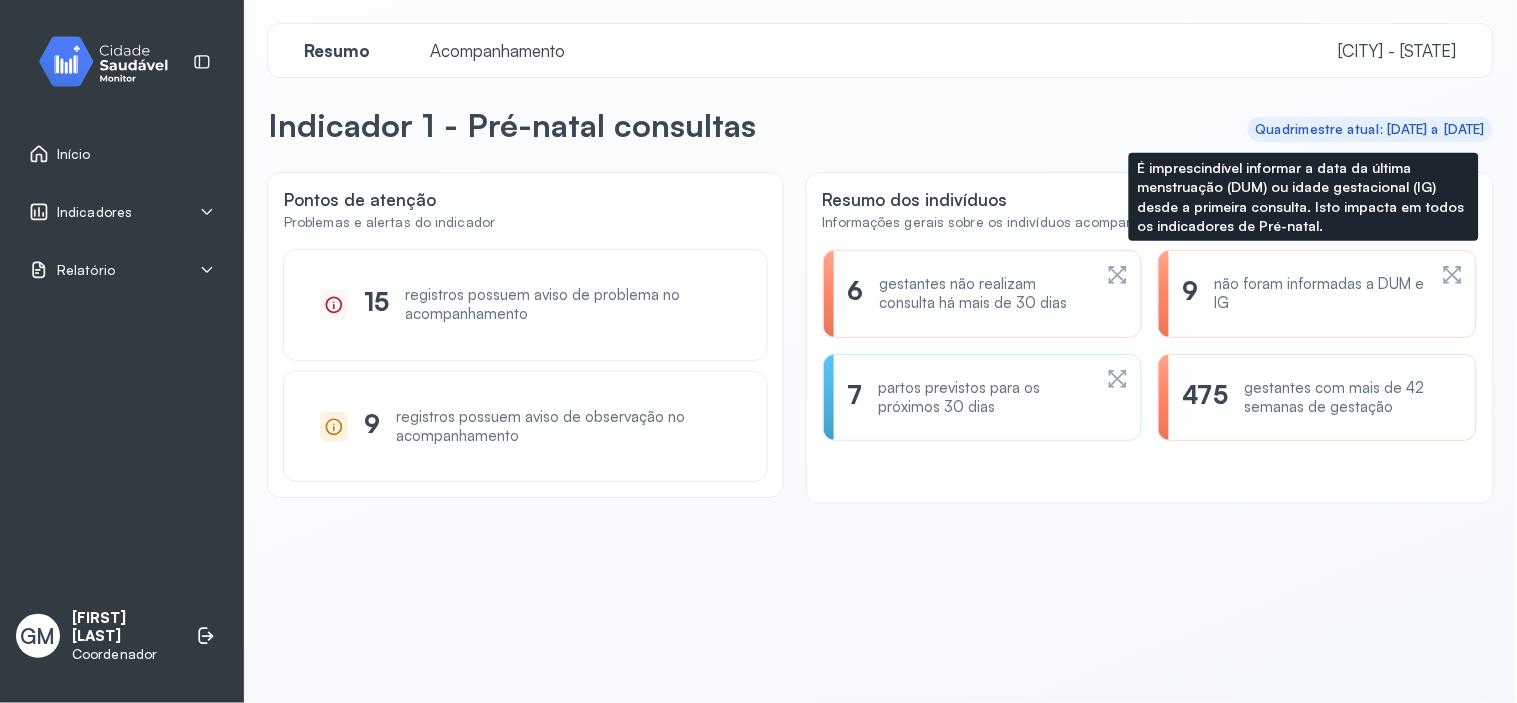 click on "[NUMBER] não foram informadas a DUM e IG" 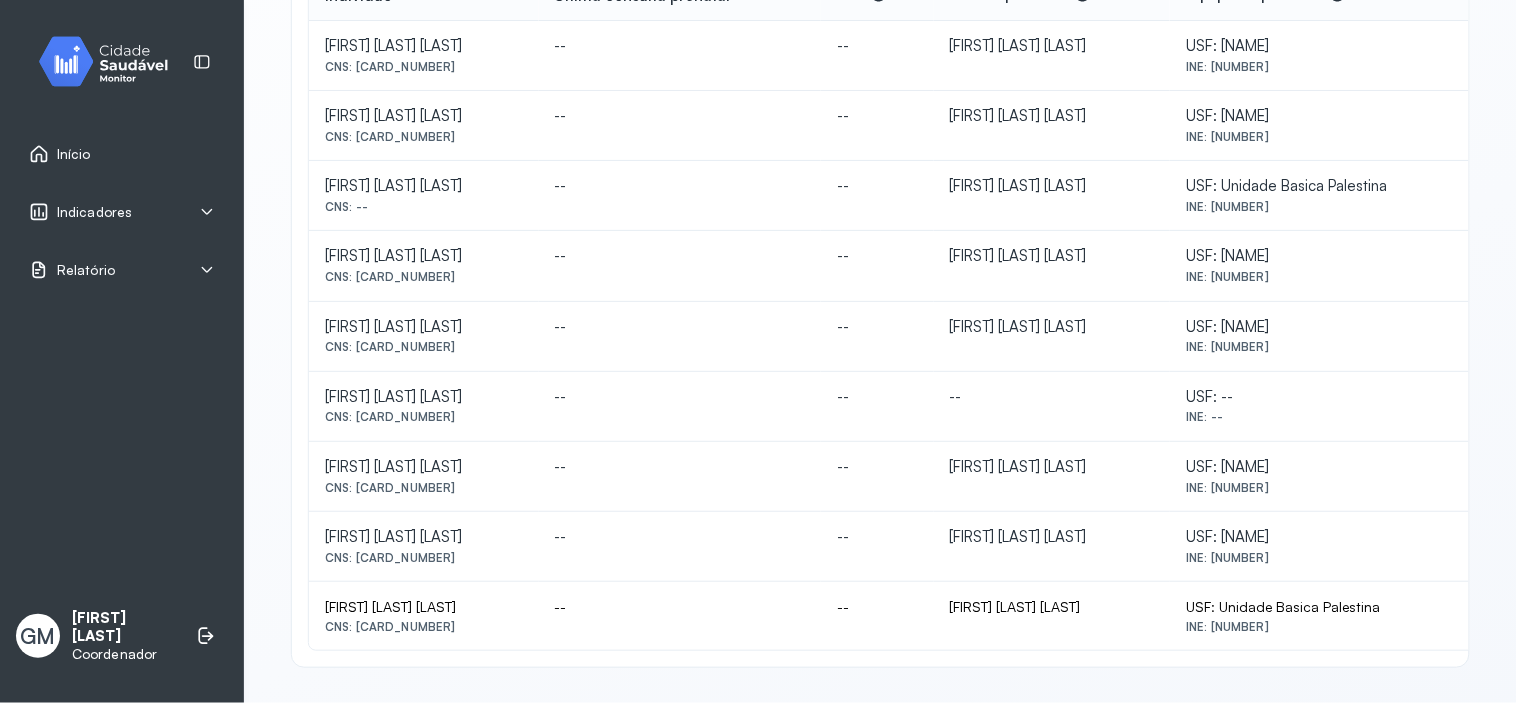 scroll, scrollTop: 100, scrollLeft: 0, axis: vertical 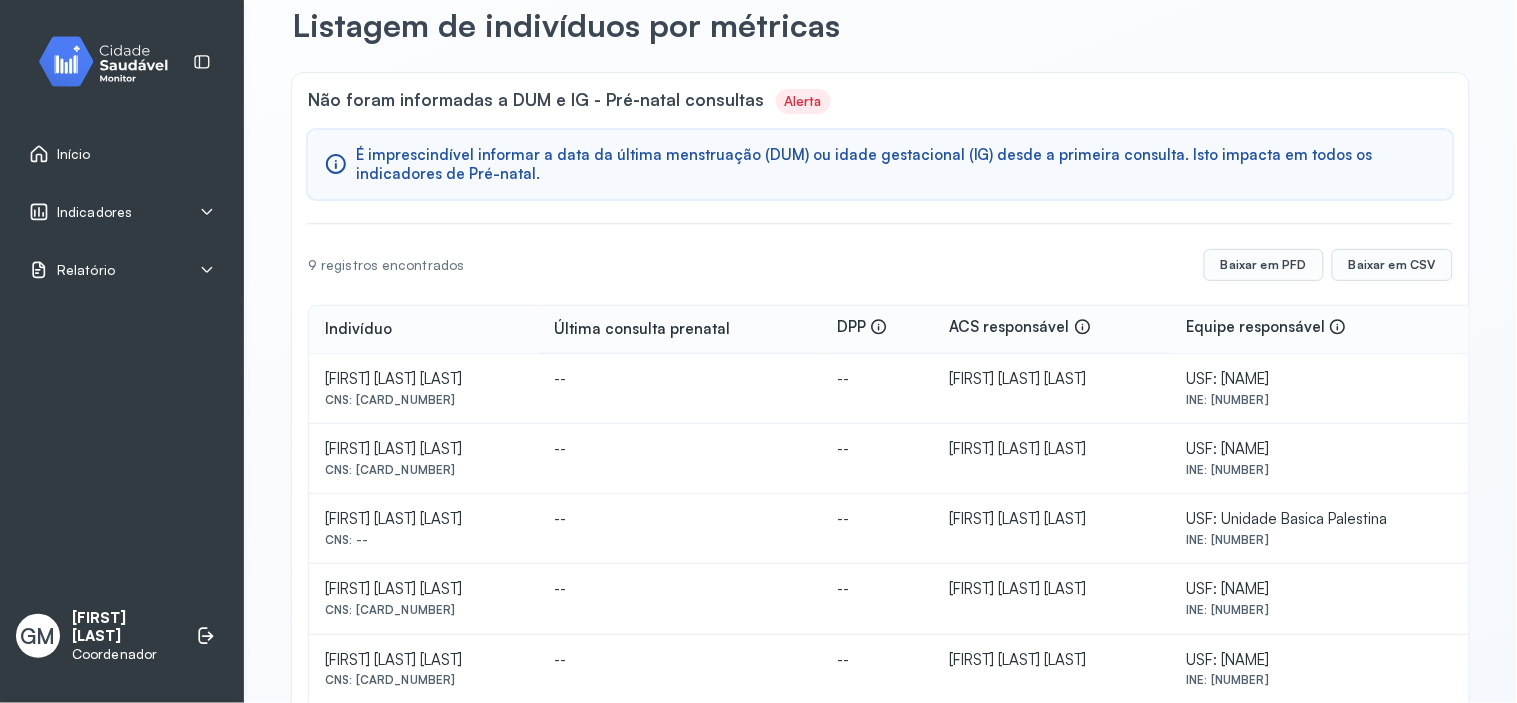 drag, startPoint x: 350, startPoint y: 393, endPoint x: 486, endPoint y: 395, distance: 136.01471 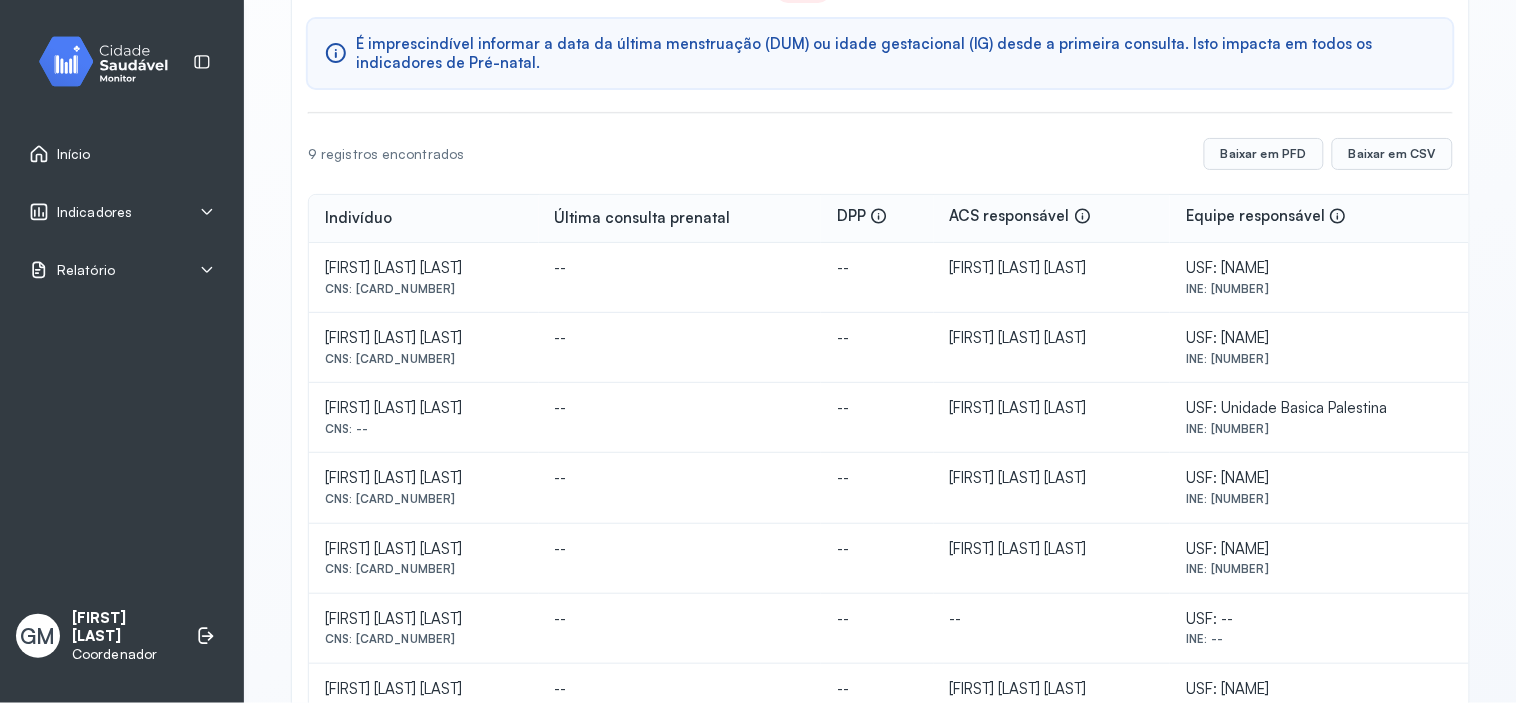 scroll, scrollTop: 0, scrollLeft: 0, axis: both 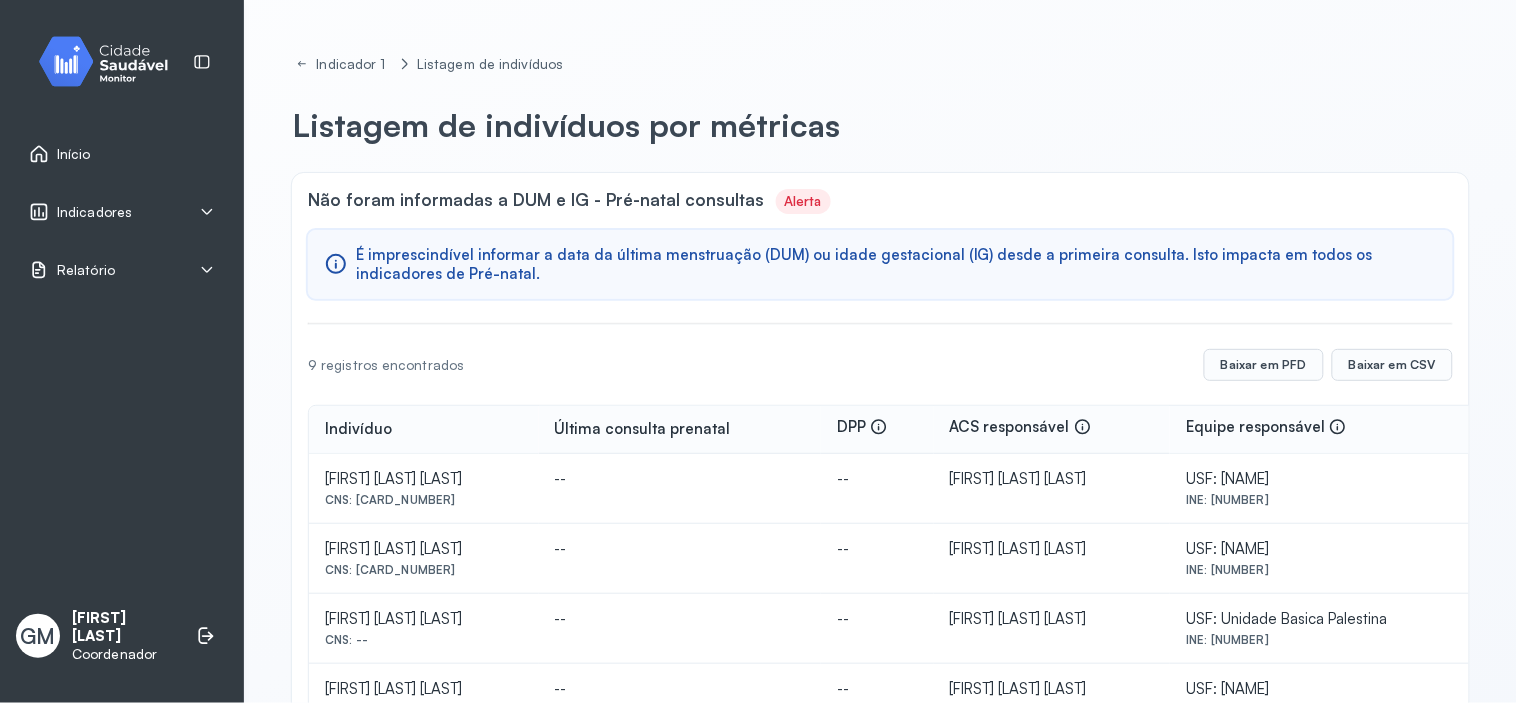 click on "Início" at bounding box center [122, 154] 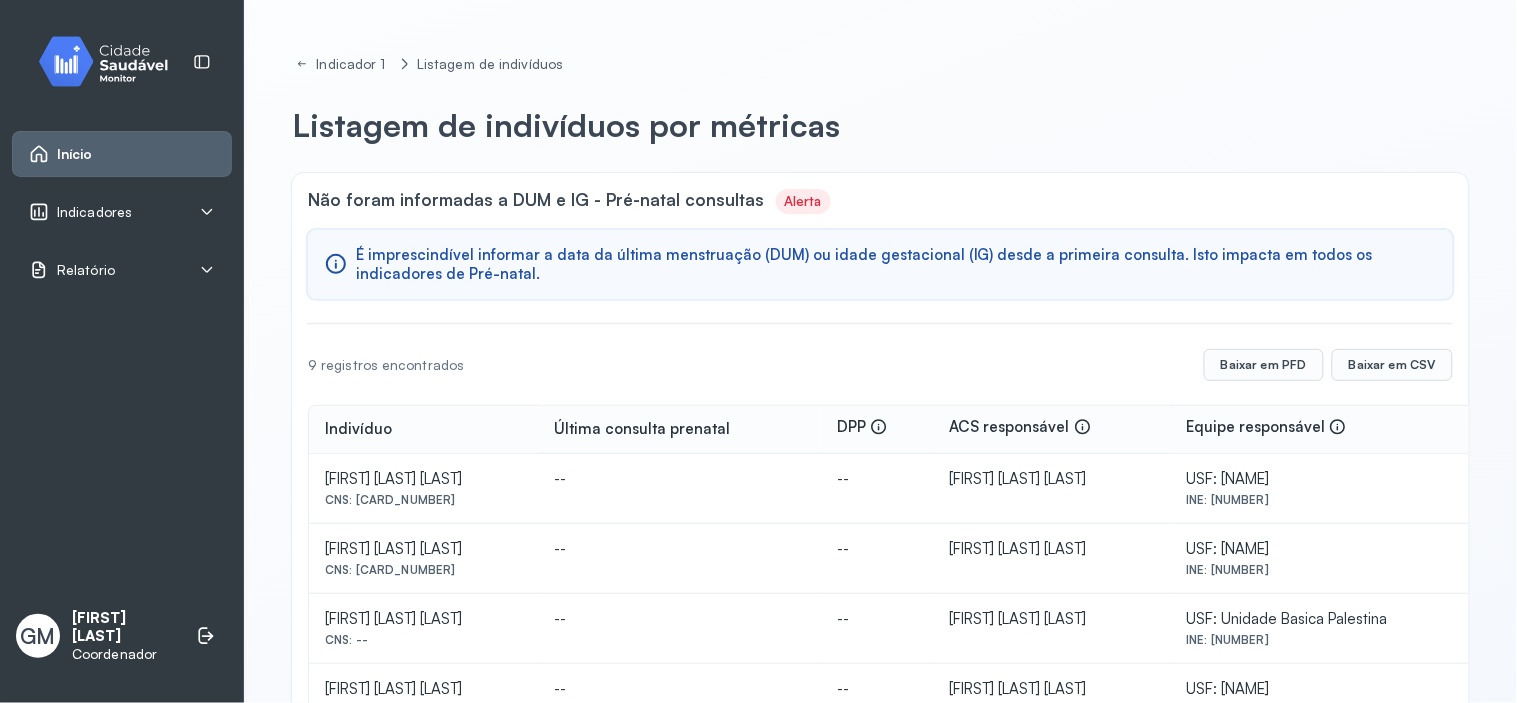 click on "Início" at bounding box center (75, 154) 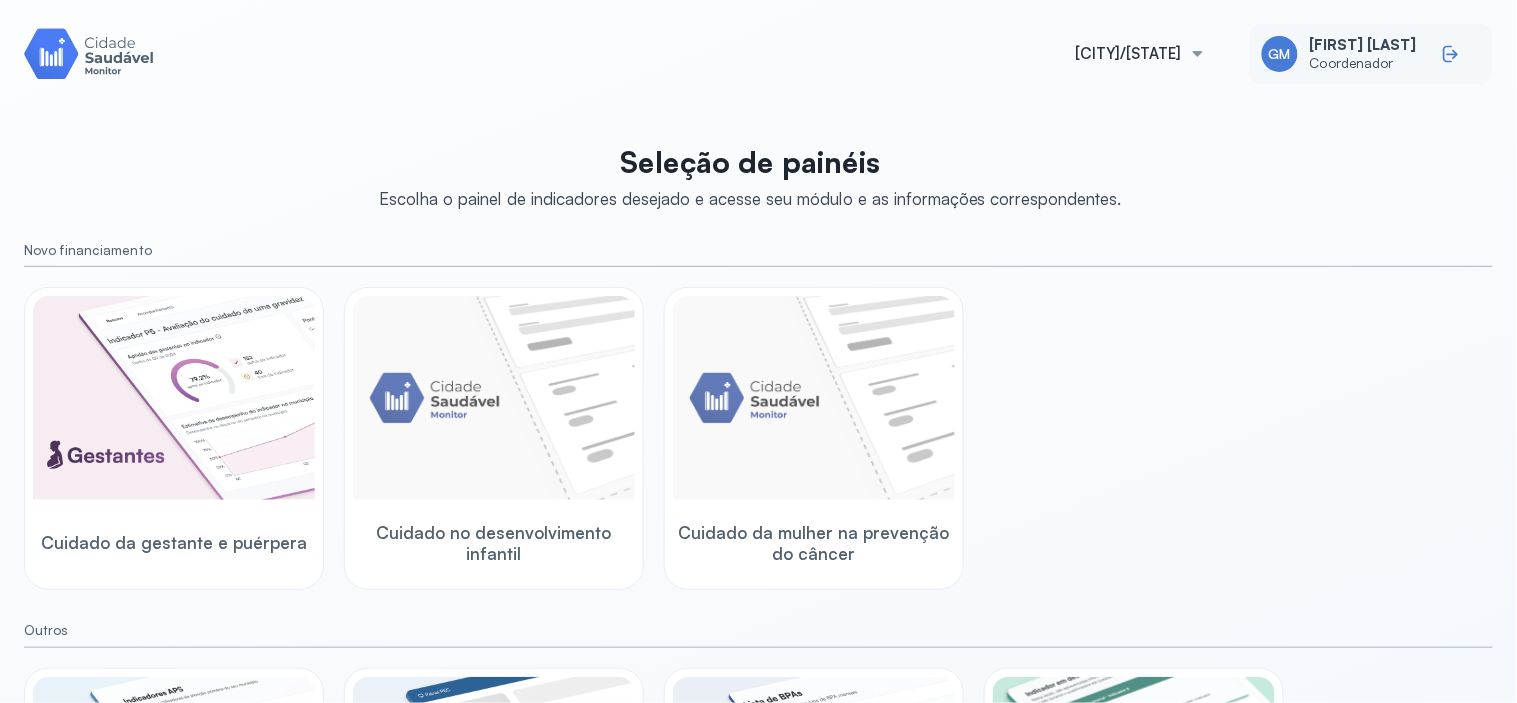 click 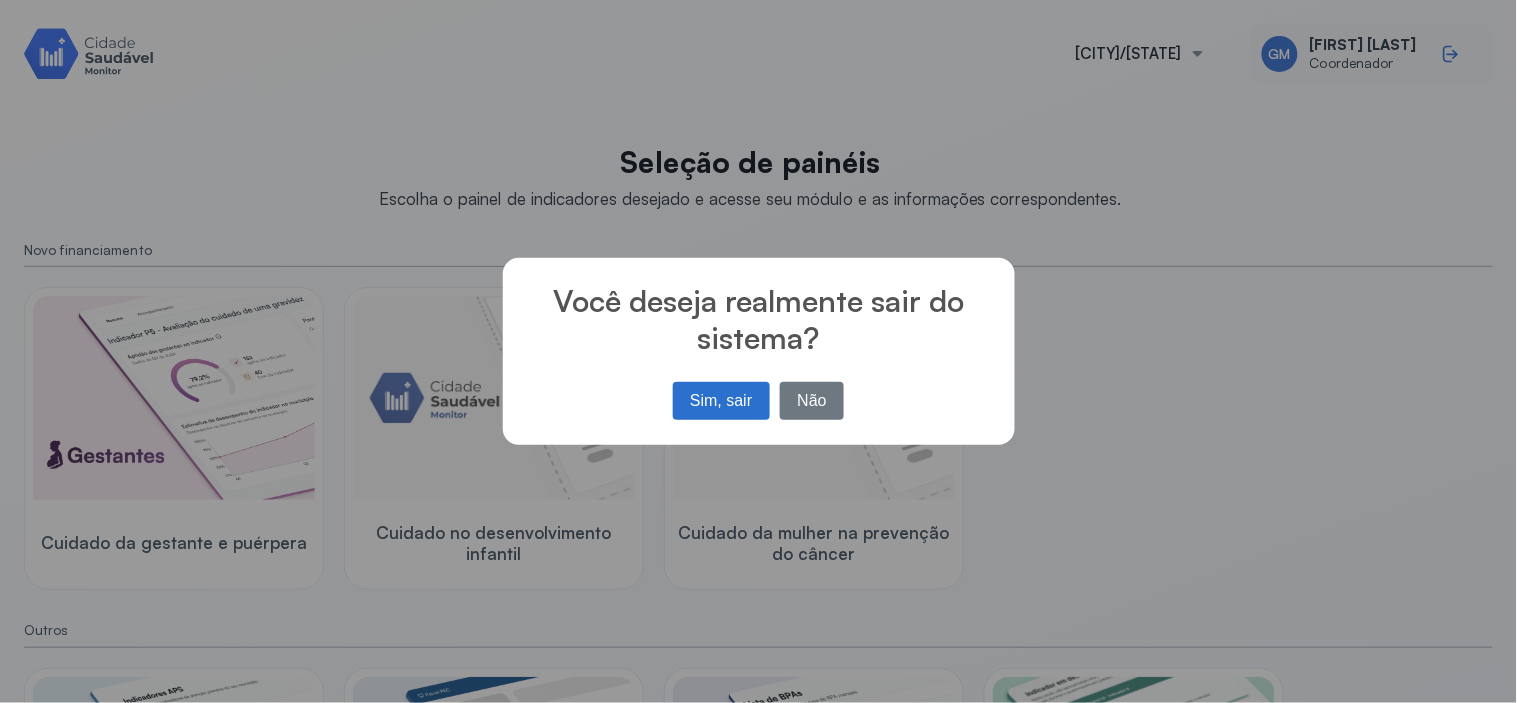 type 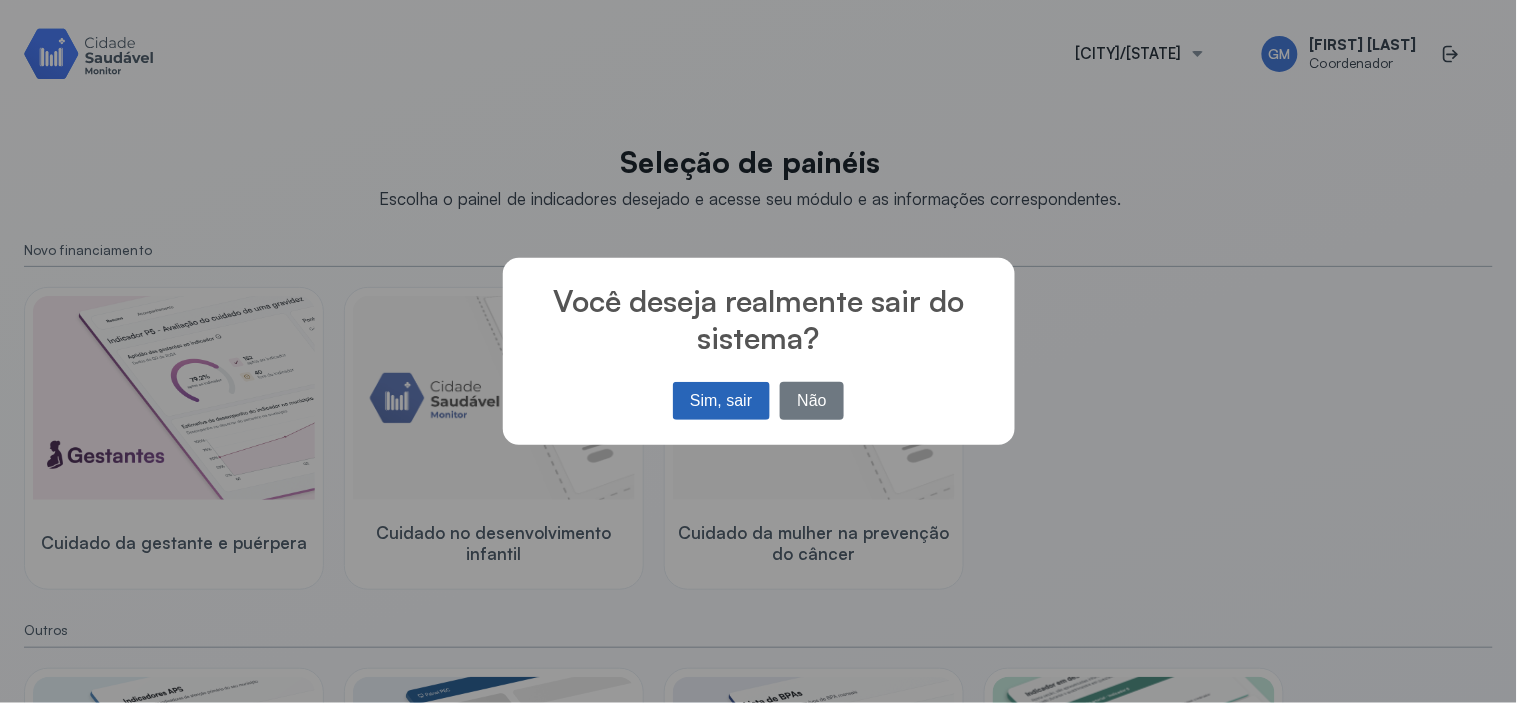 click on "Sim, sair" at bounding box center (721, 401) 